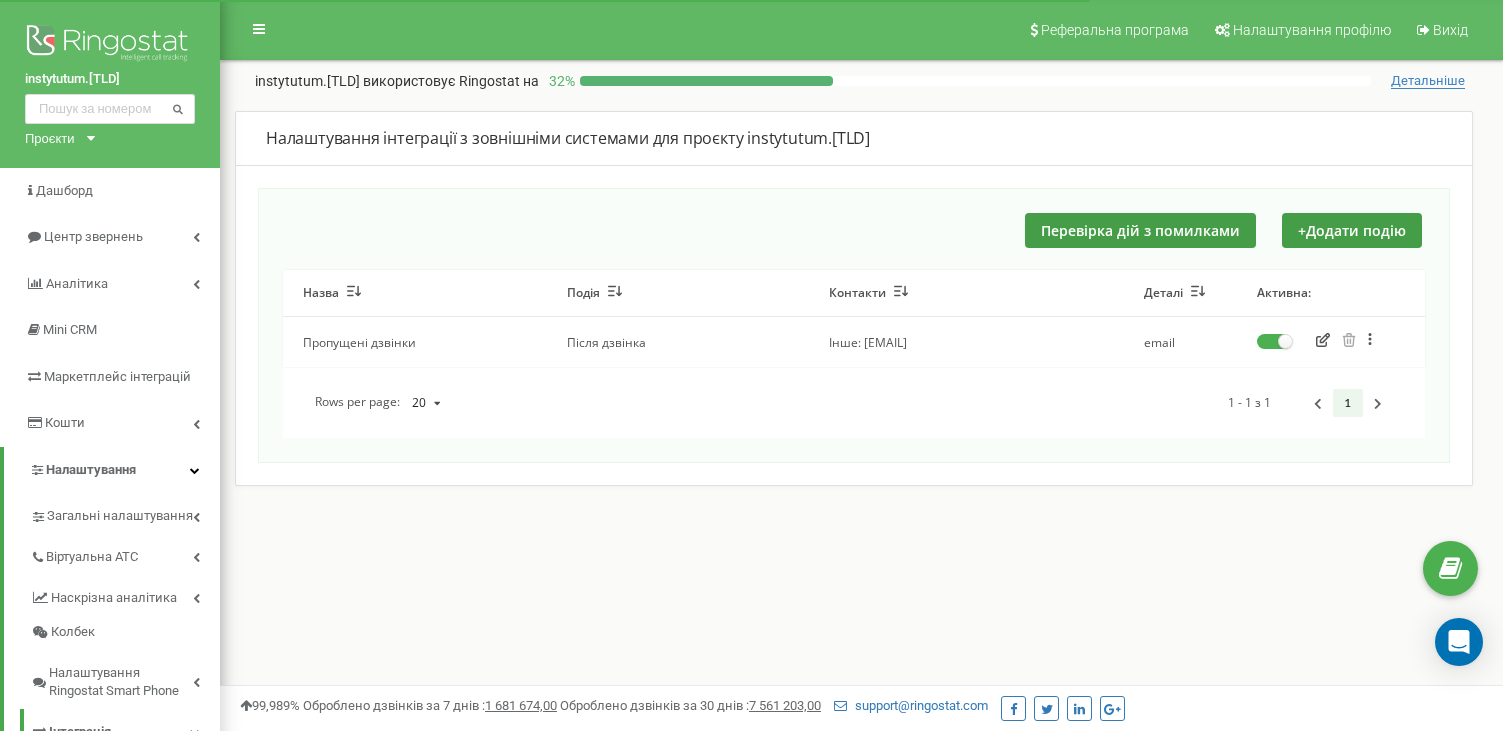 scroll, scrollTop: 0, scrollLeft: 0, axis: both 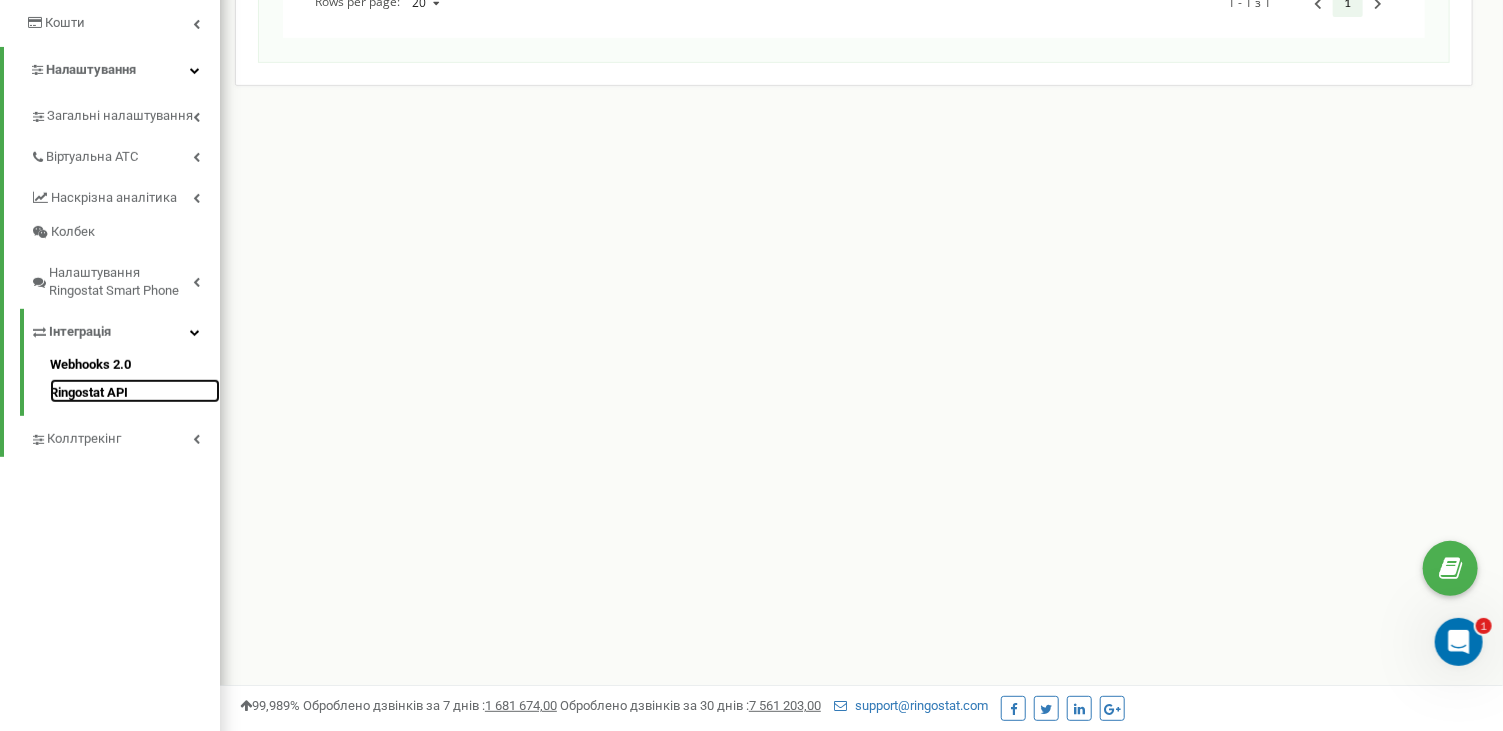 click on "Ringostat API" at bounding box center (135, 391) 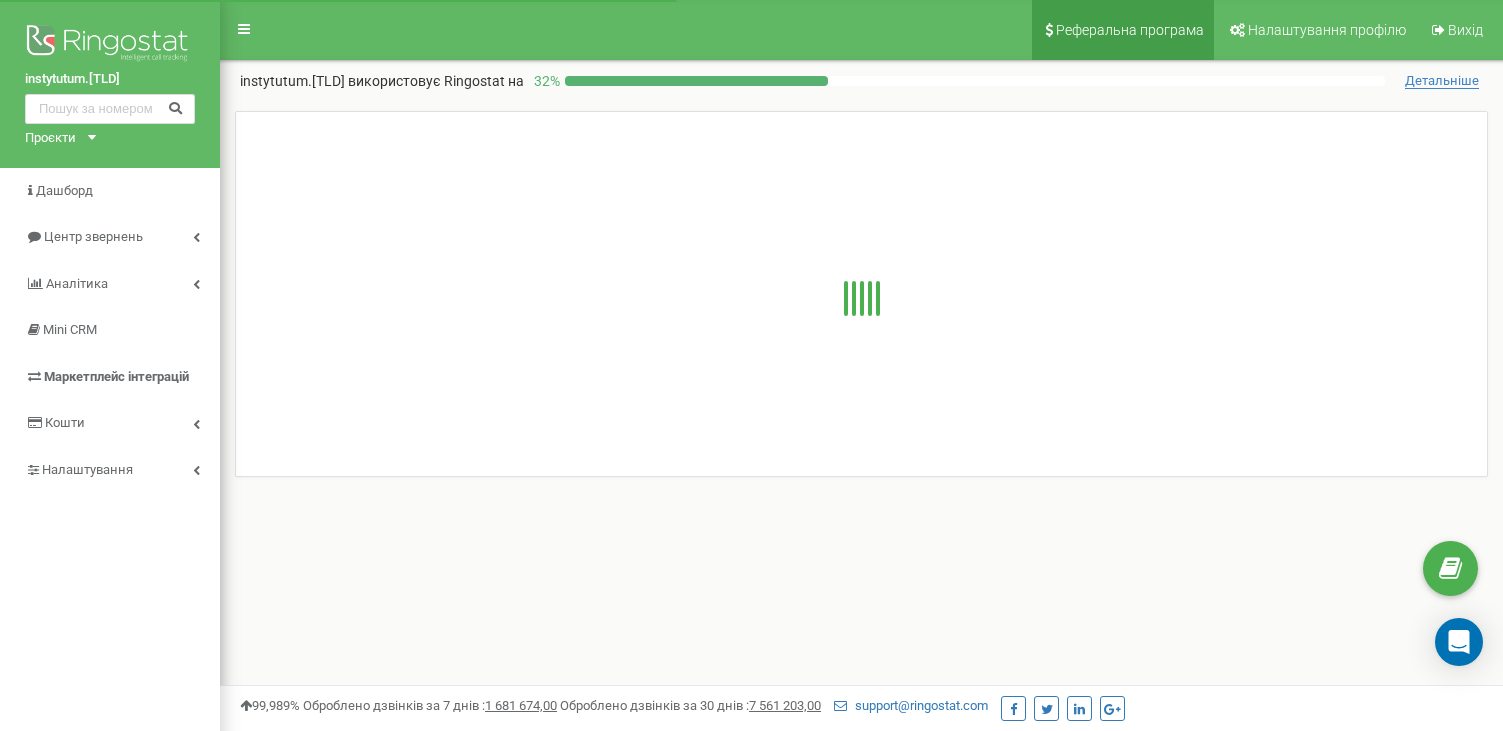 scroll, scrollTop: 0, scrollLeft: 0, axis: both 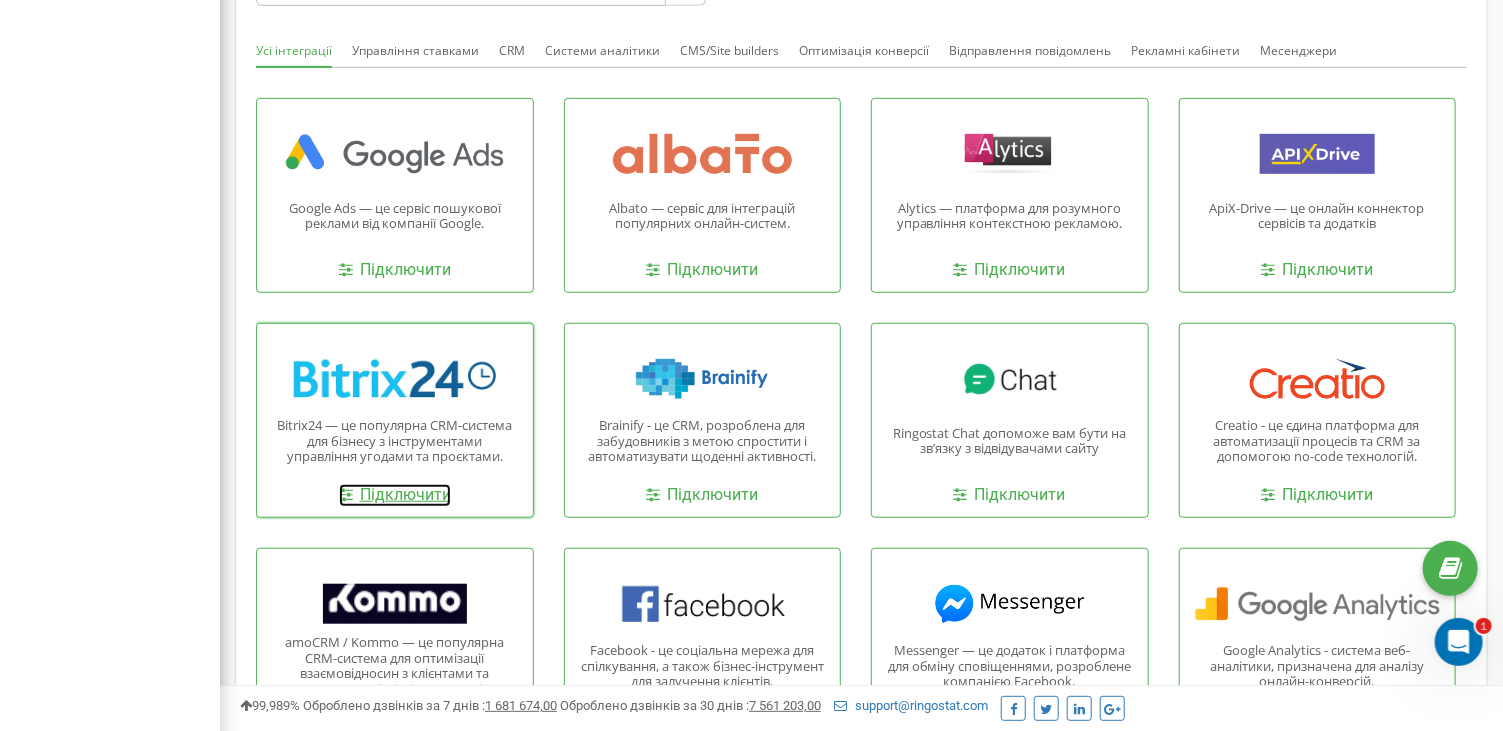 click on "Підключити" at bounding box center [395, 495] 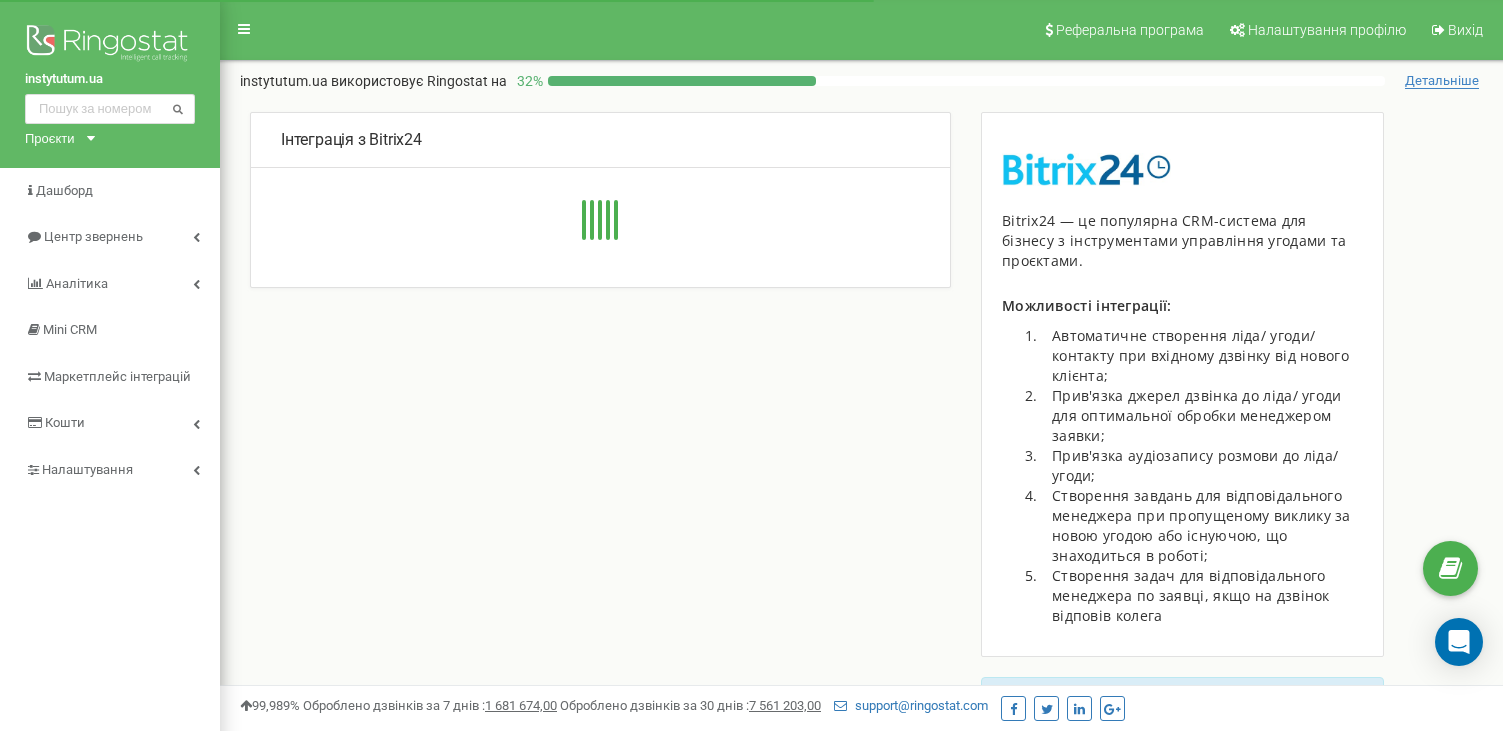 scroll, scrollTop: 0, scrollLeft: 0, axis: both 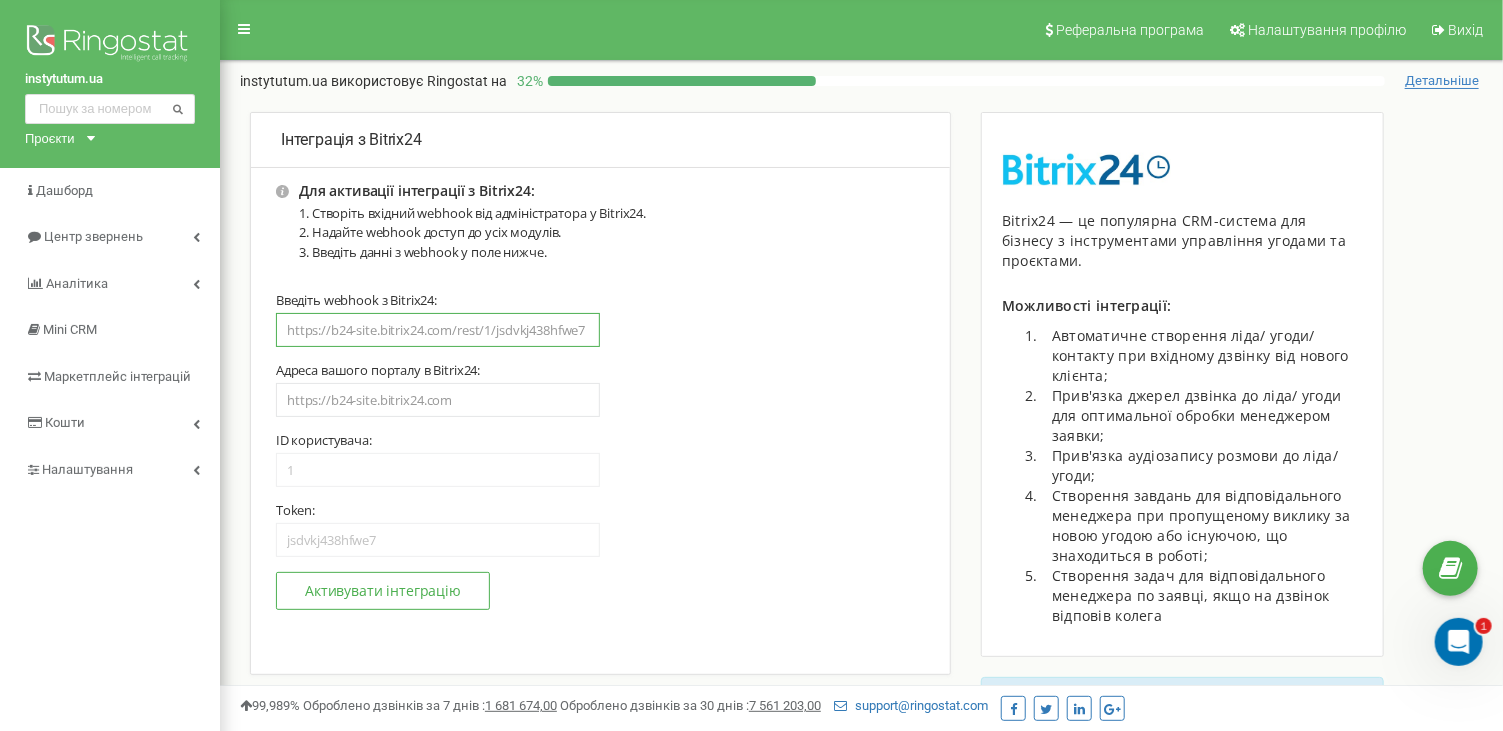 click at bounding box center (438, 330) 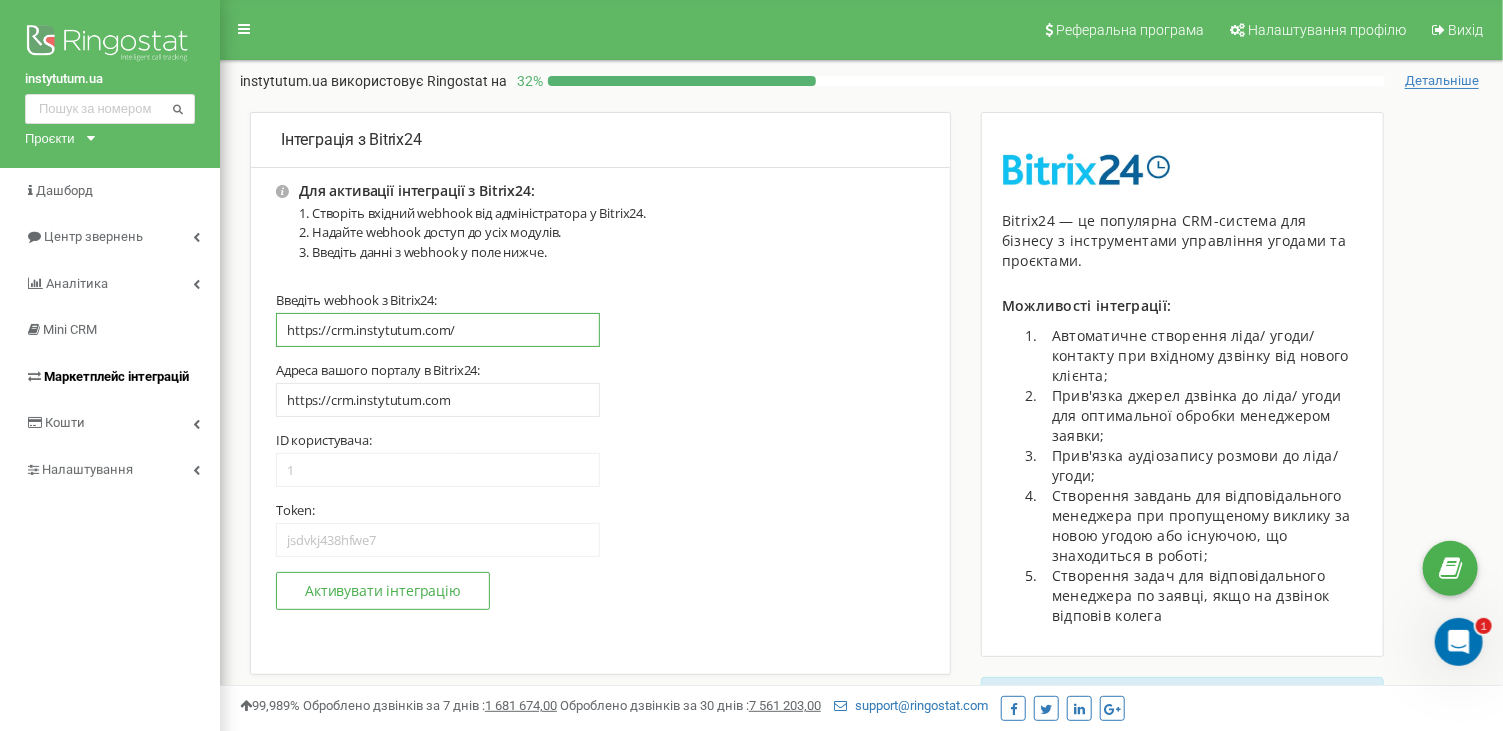 drag, startPoint x: 501, startPoint y: 333, endPoint x: 196, endPoint y: 361, distance: 306.28256 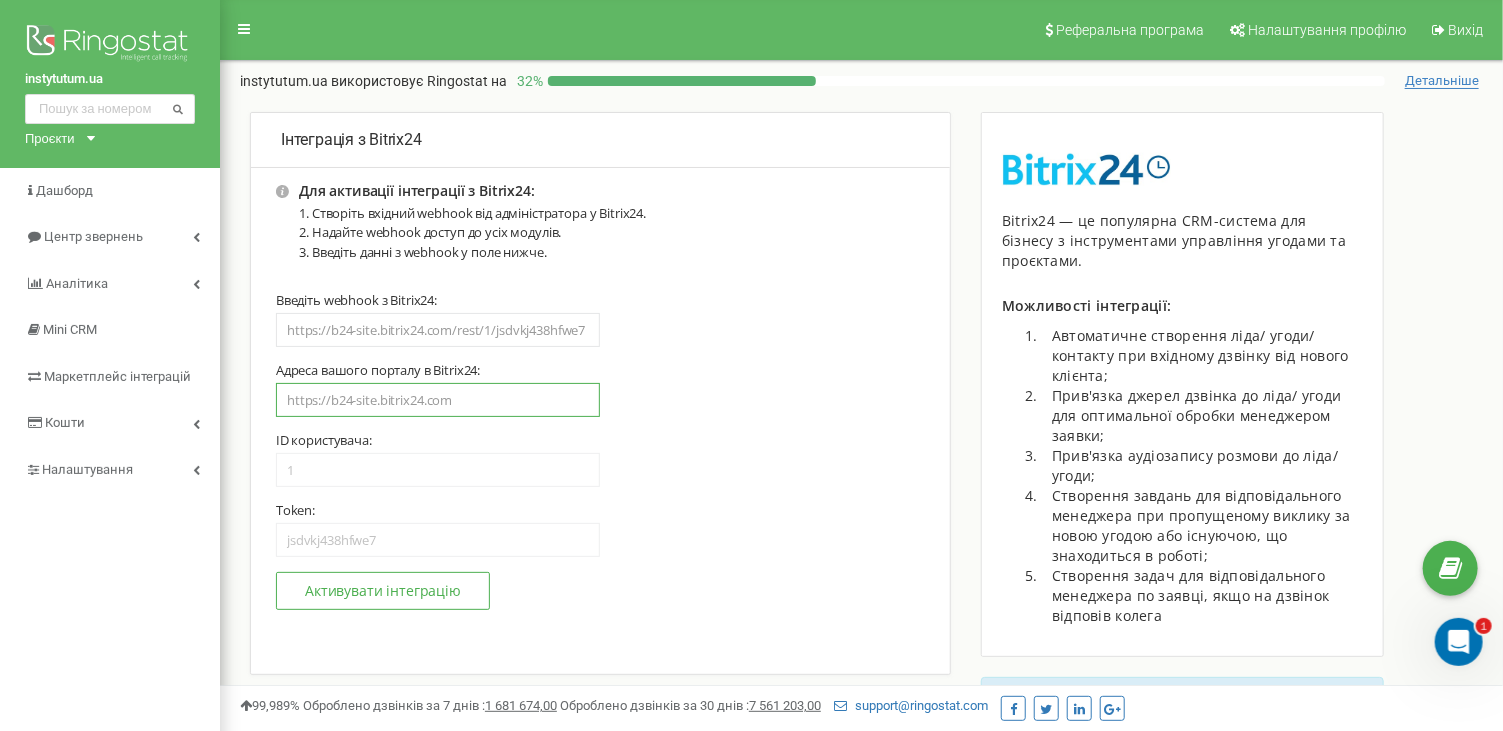 click at bounding box center [438, 400] 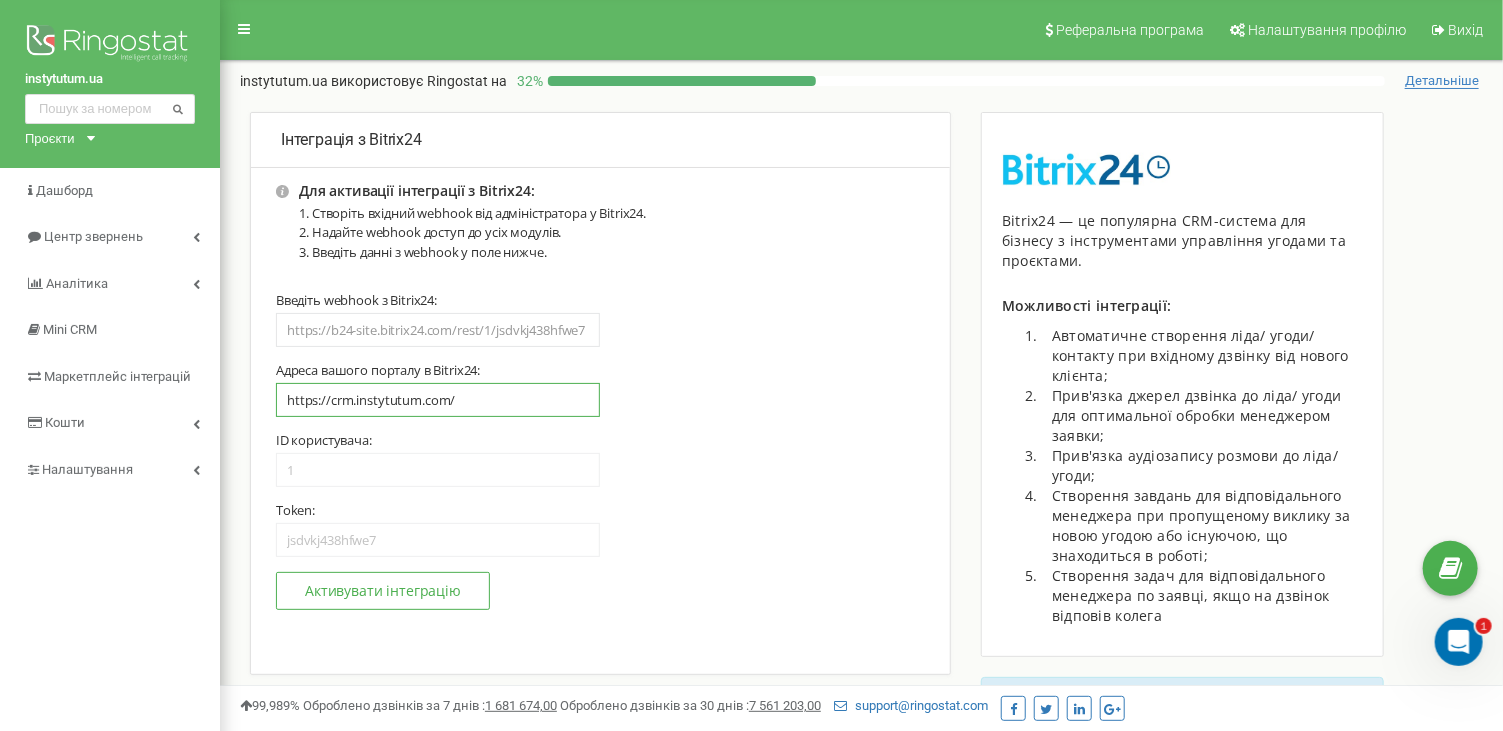 type on "https://crm.instytutum.com/" 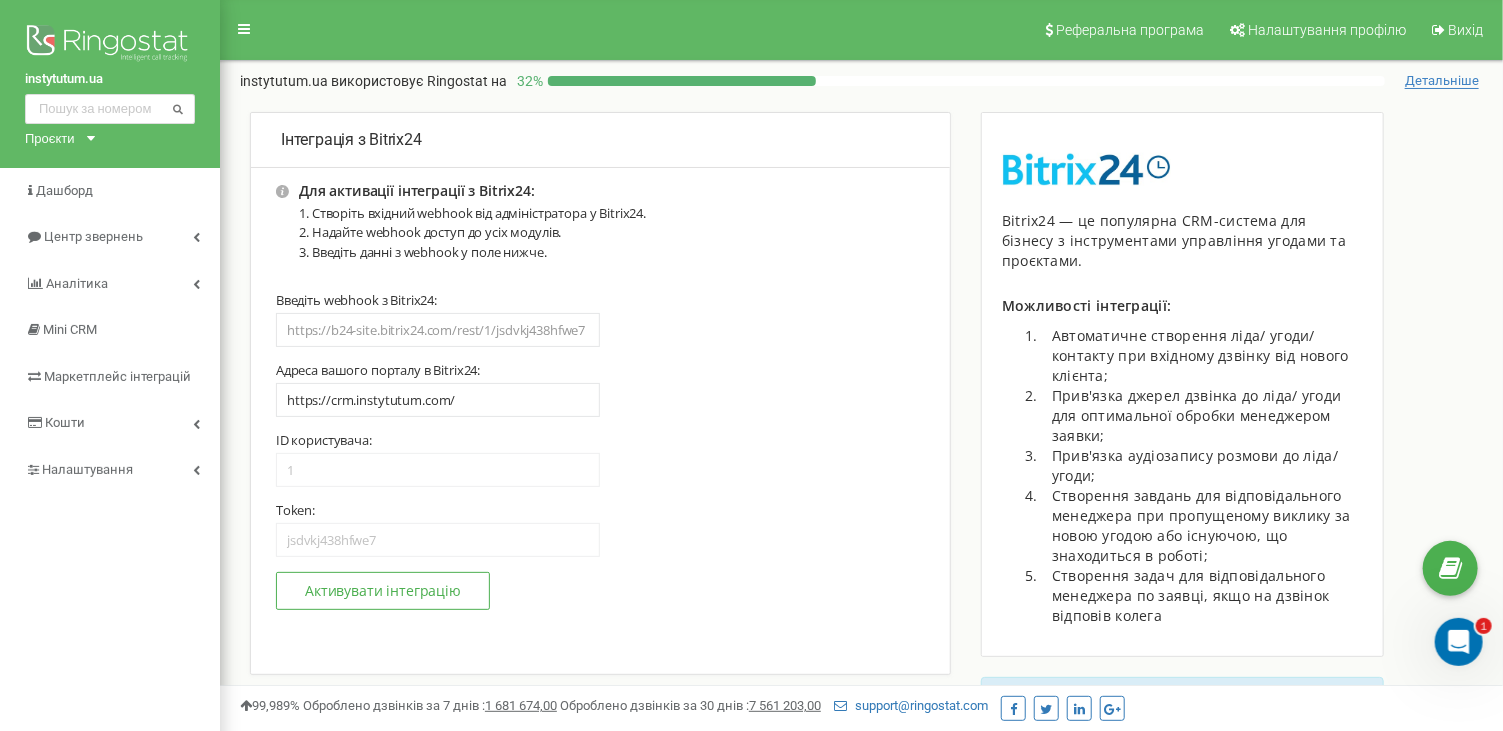 click on "Вкажіть адресу вашого порталу в Bitrix24:
Адреса вашого порталу в Bitrix24:
https://crm.instytutum.com/" at bounding box center (600, 397) 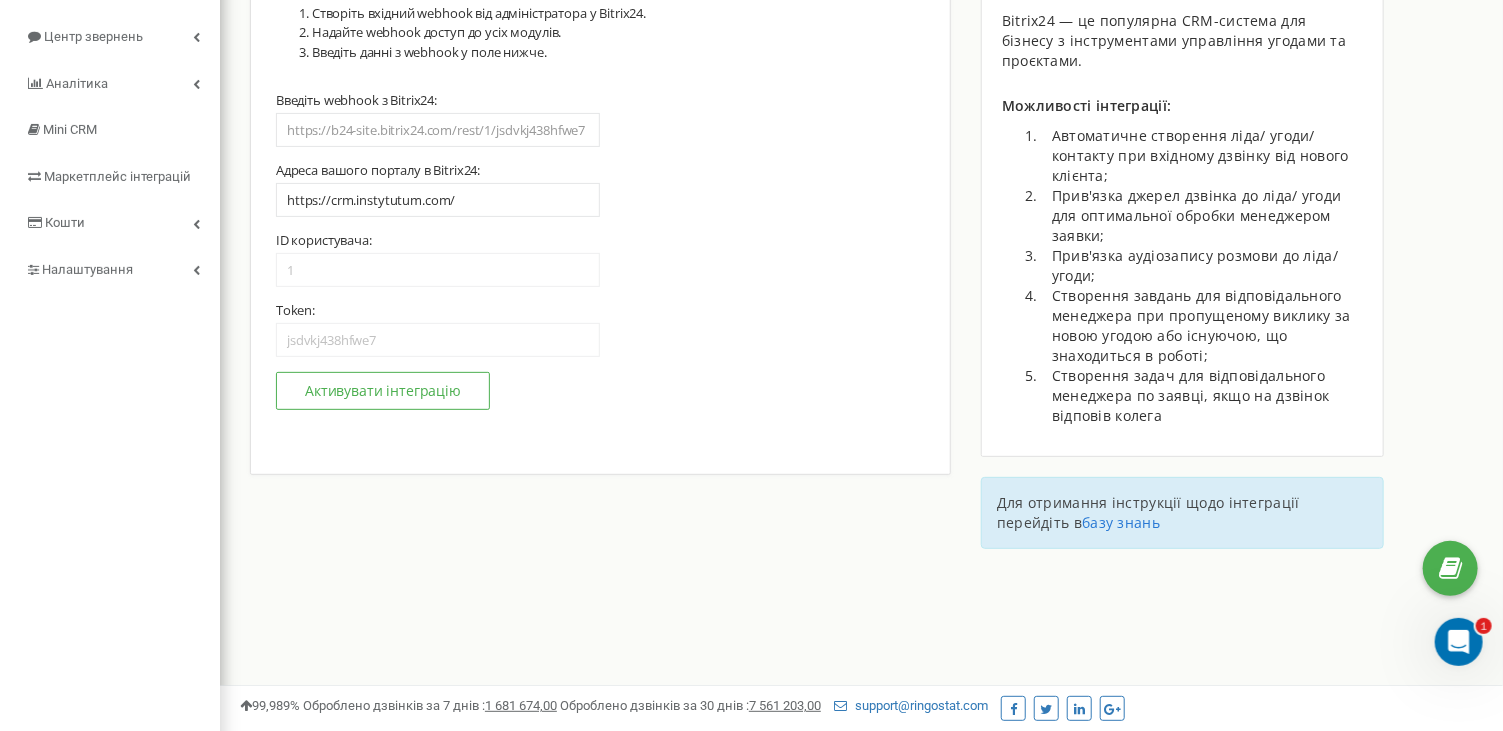 scroll, scrollTop: 0, scrollLeft: 0, axis: both 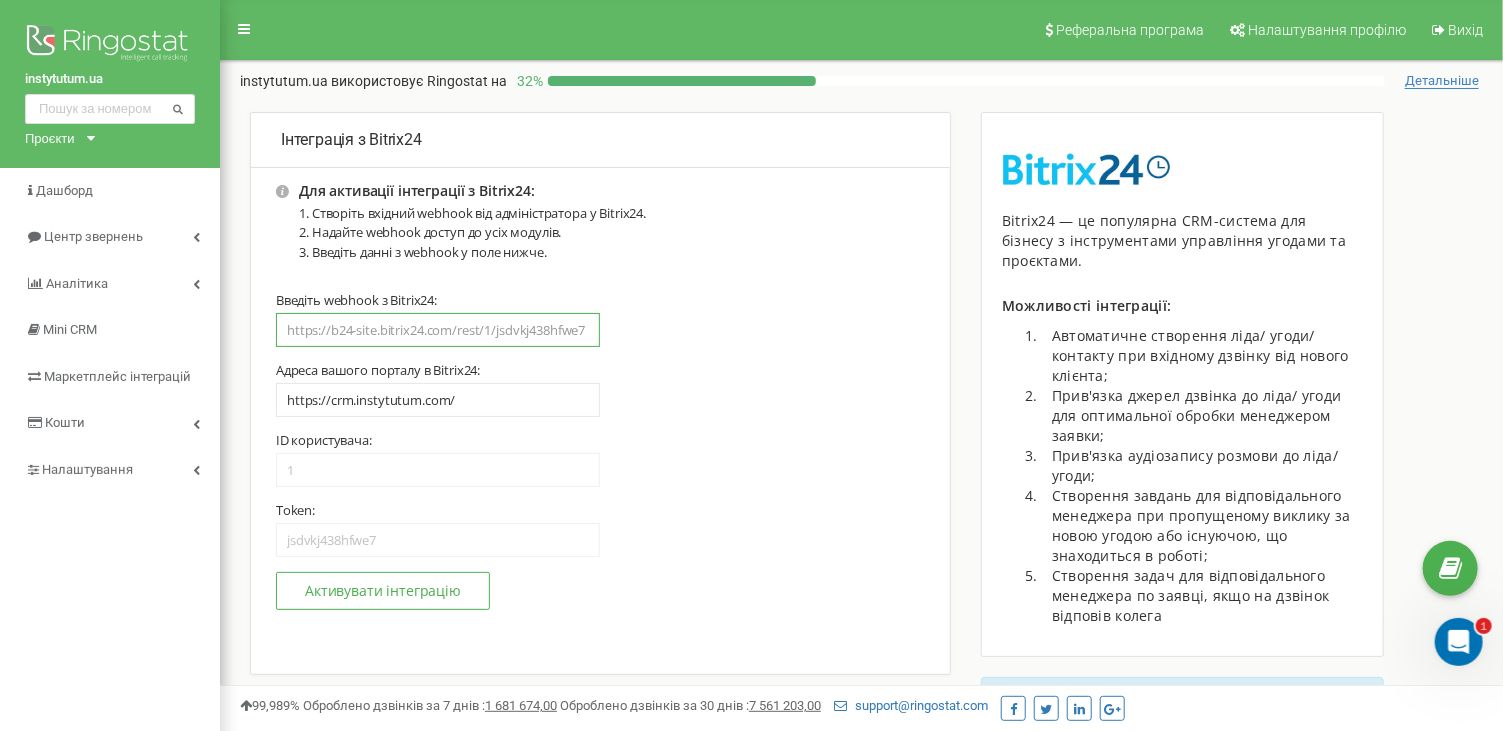 click at bounding box center (438, 330) 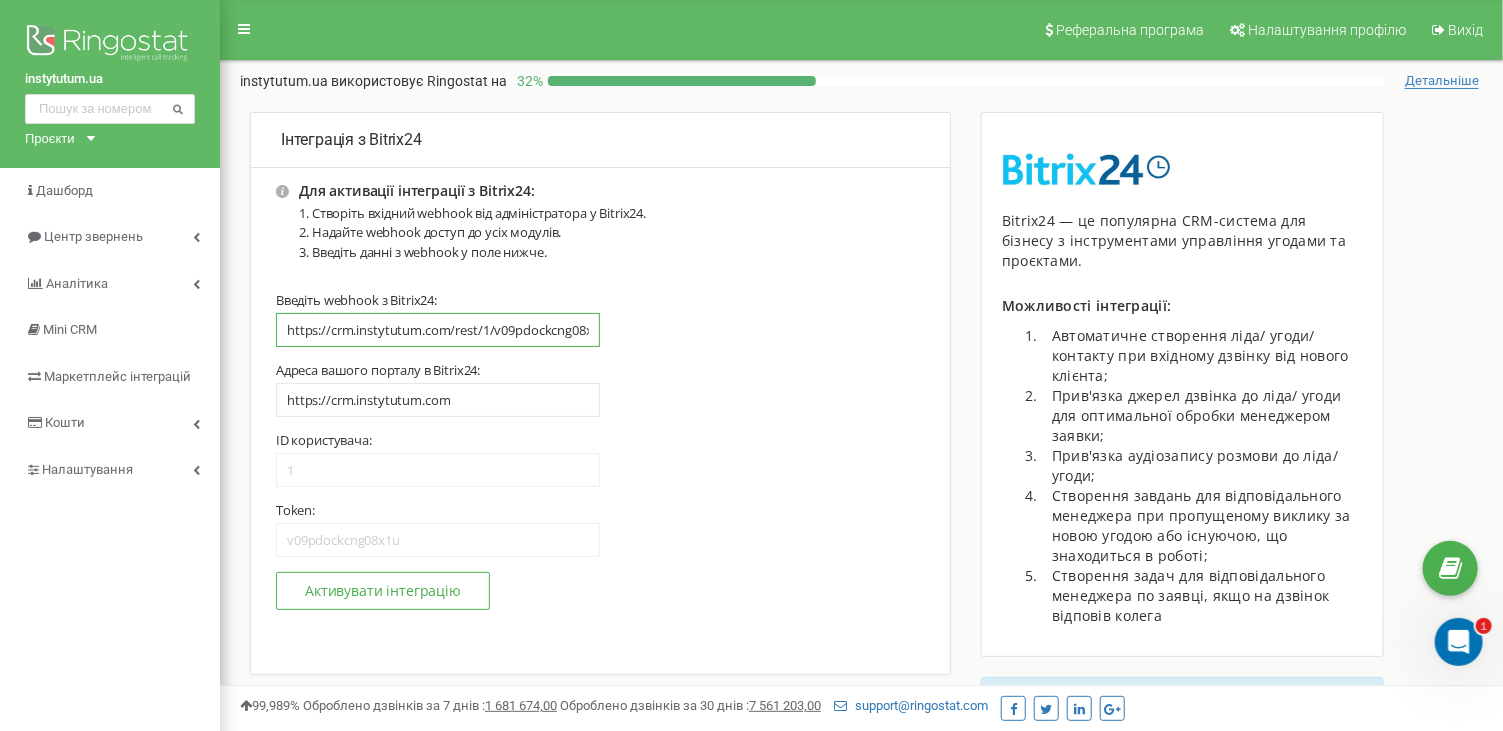 scroll, scrollTop: 0, scrollLeft: 22, axis: horizontal 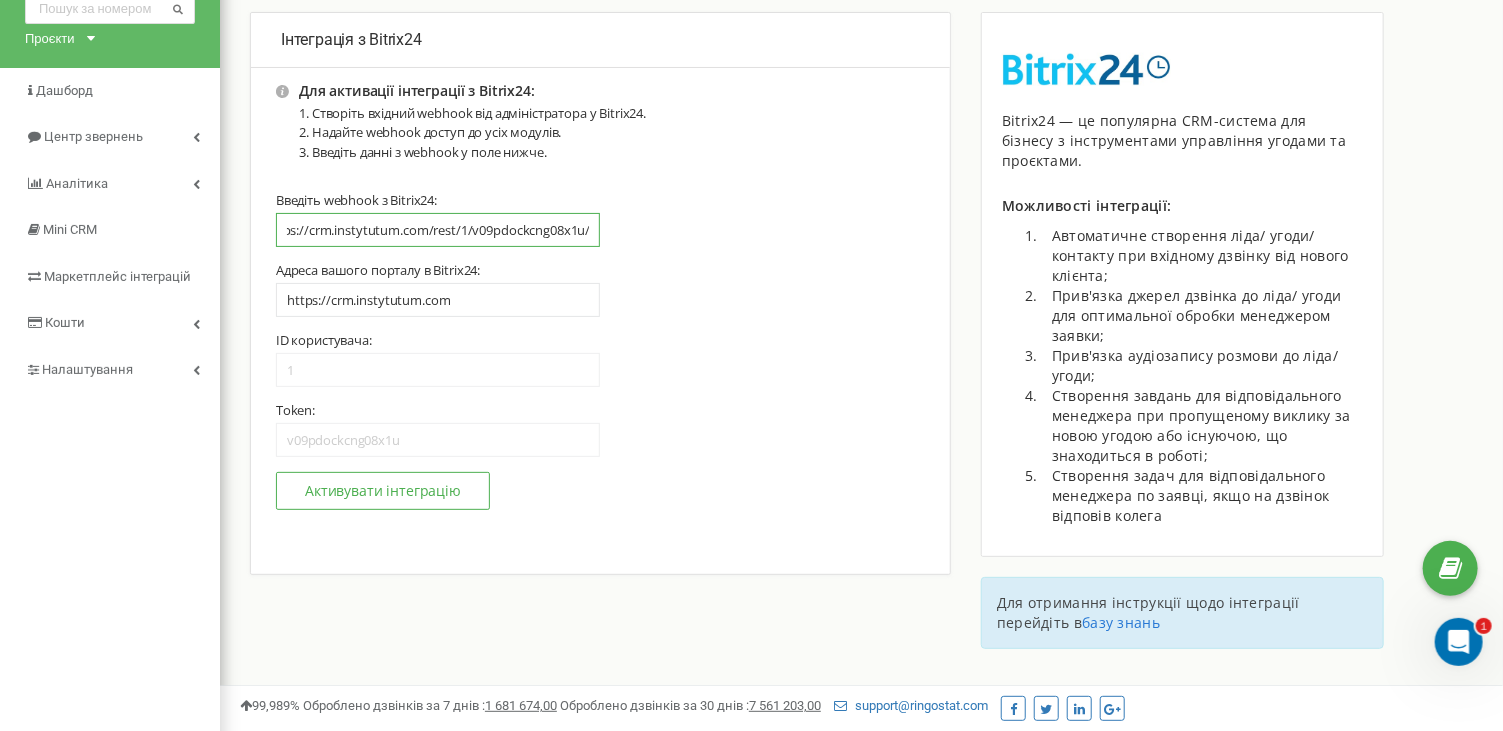 type on "https://crm.instytutum.com/rest/1/v09pdockcng08x1u/" 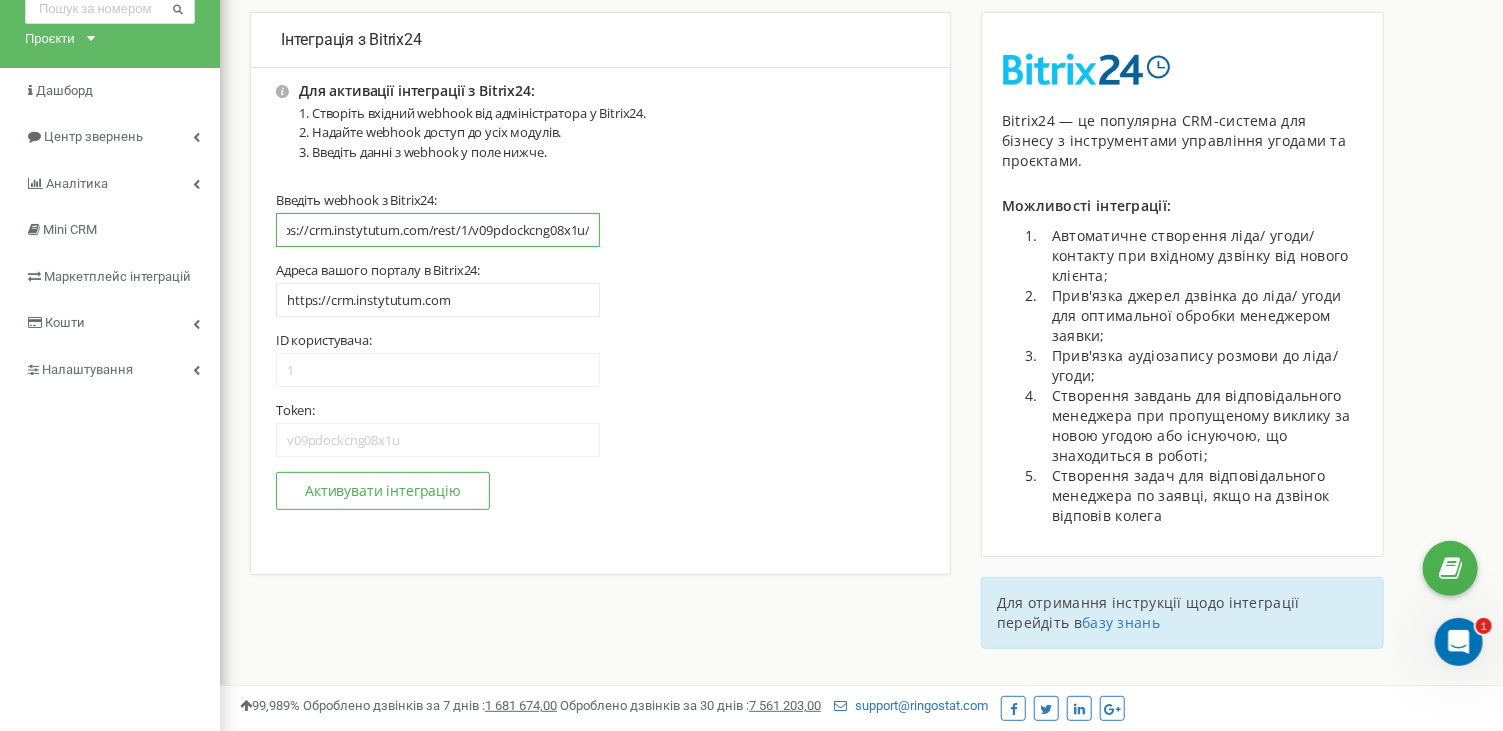 scroll, scrollTop: 0, scrollLeft: 0, axis: both 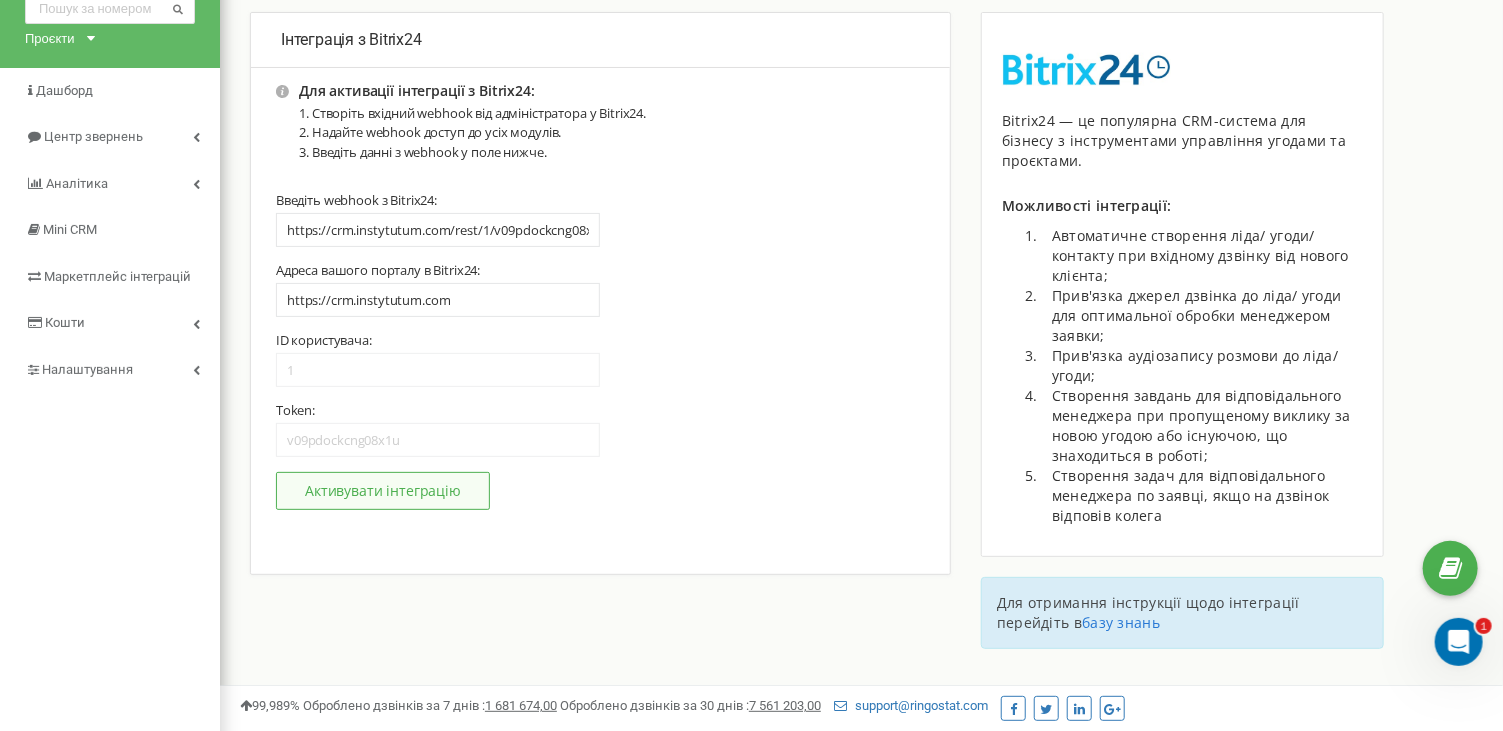 click on "Активувати інтеграцію" at bounding box center [383, 491] 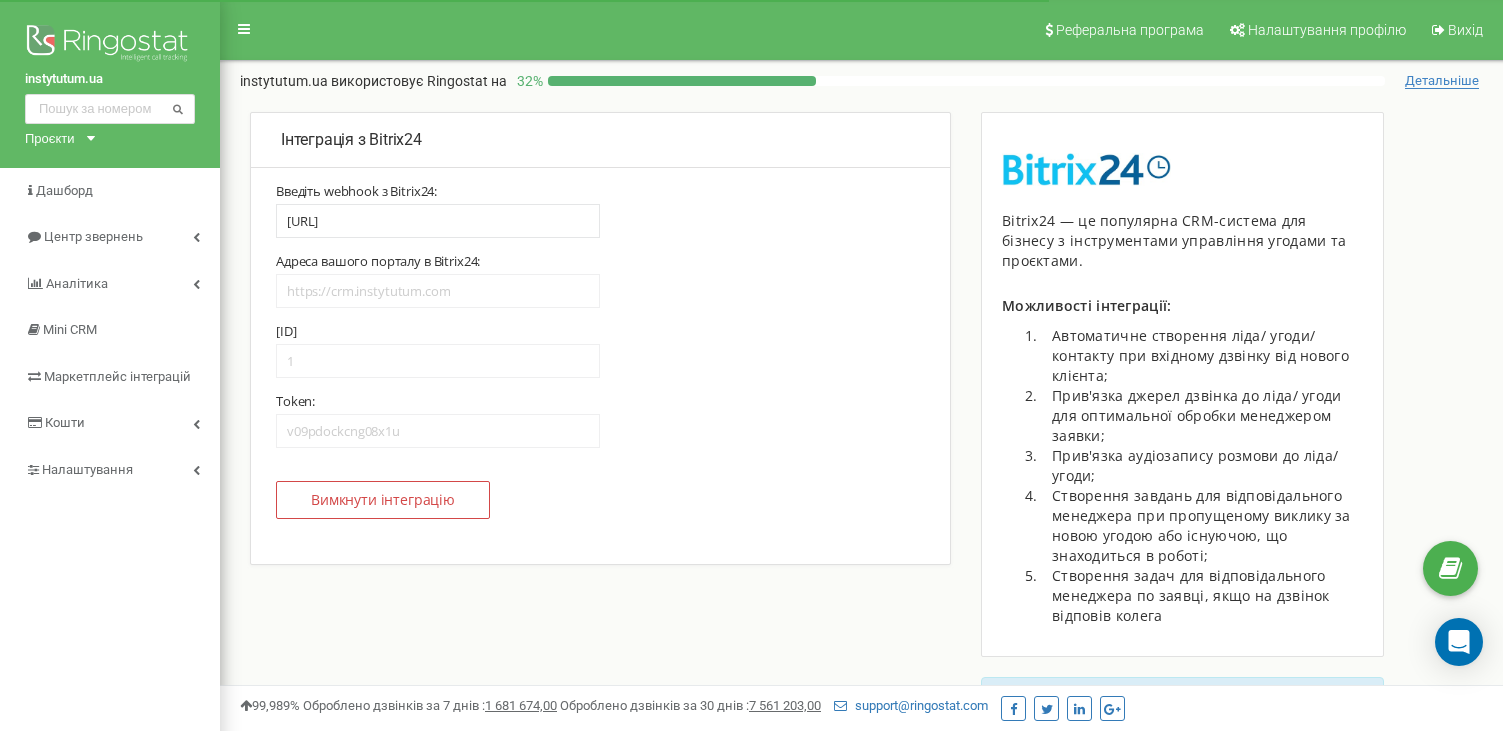 scroll, scrollTop: 100, scrollLeft: 0, axis: vertical 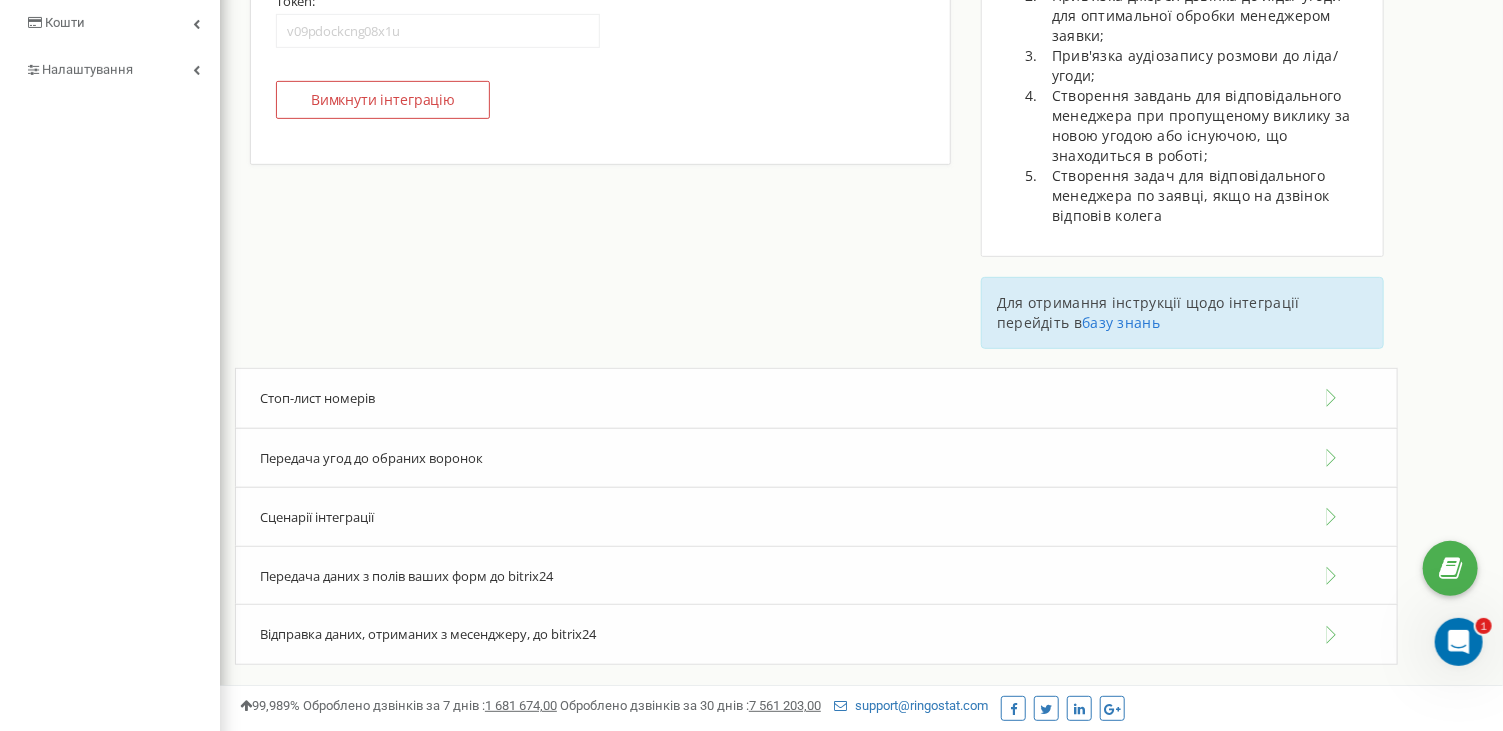 click on "Сценарії інтеграції" at bounding box center [816, 517] 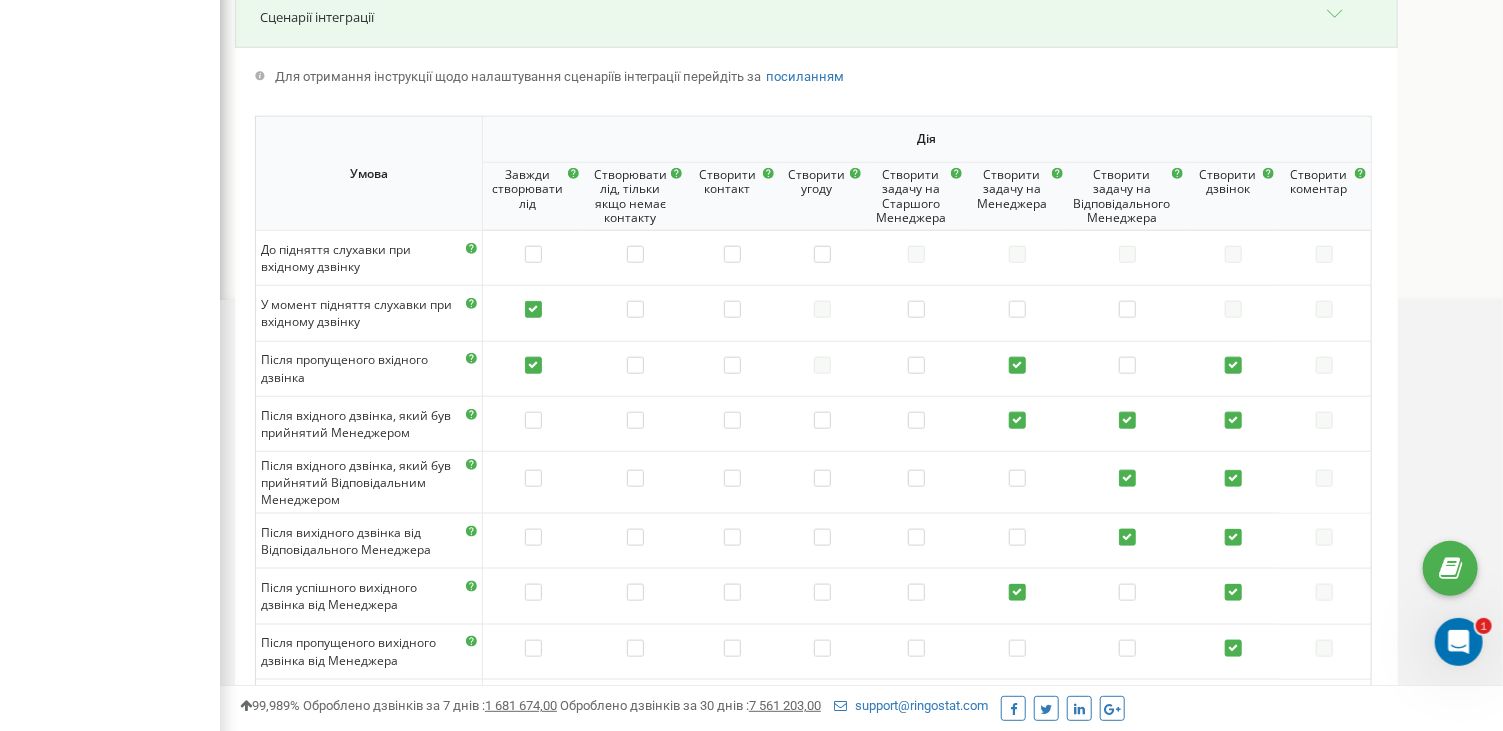 scroll, scrollTop: 1000, scrollLeft: 0, axis: vertical 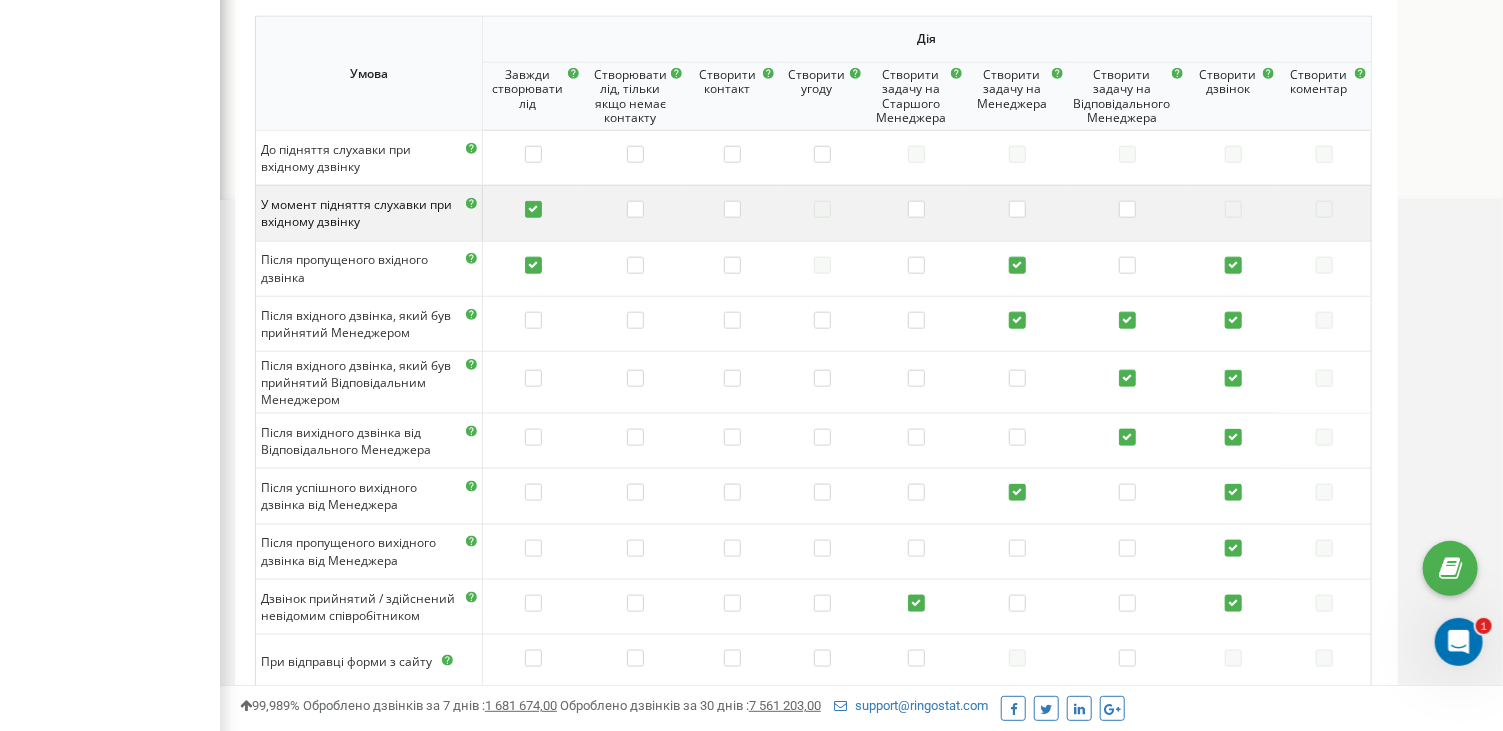 click at bounding box center [533, 211] 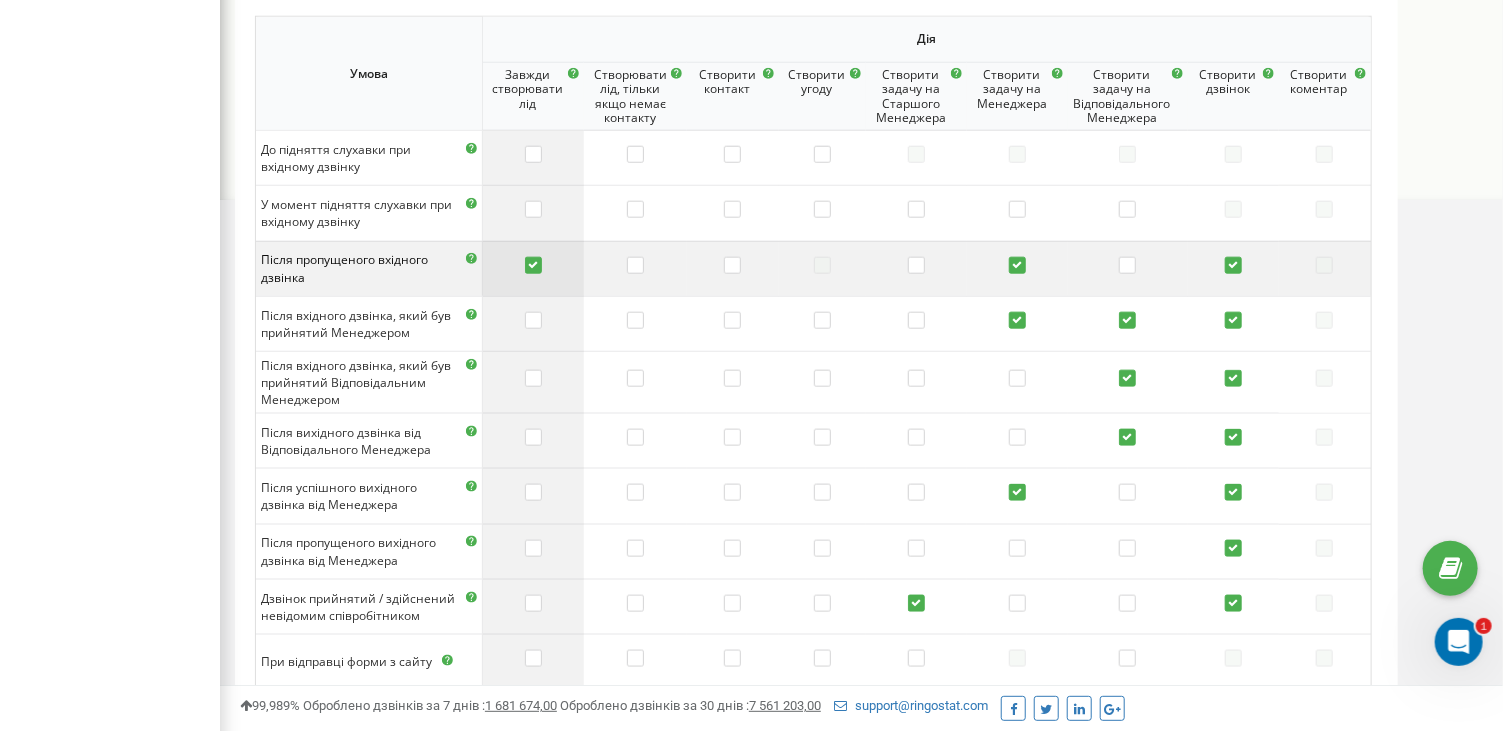 click at bounding box center [533, 267] 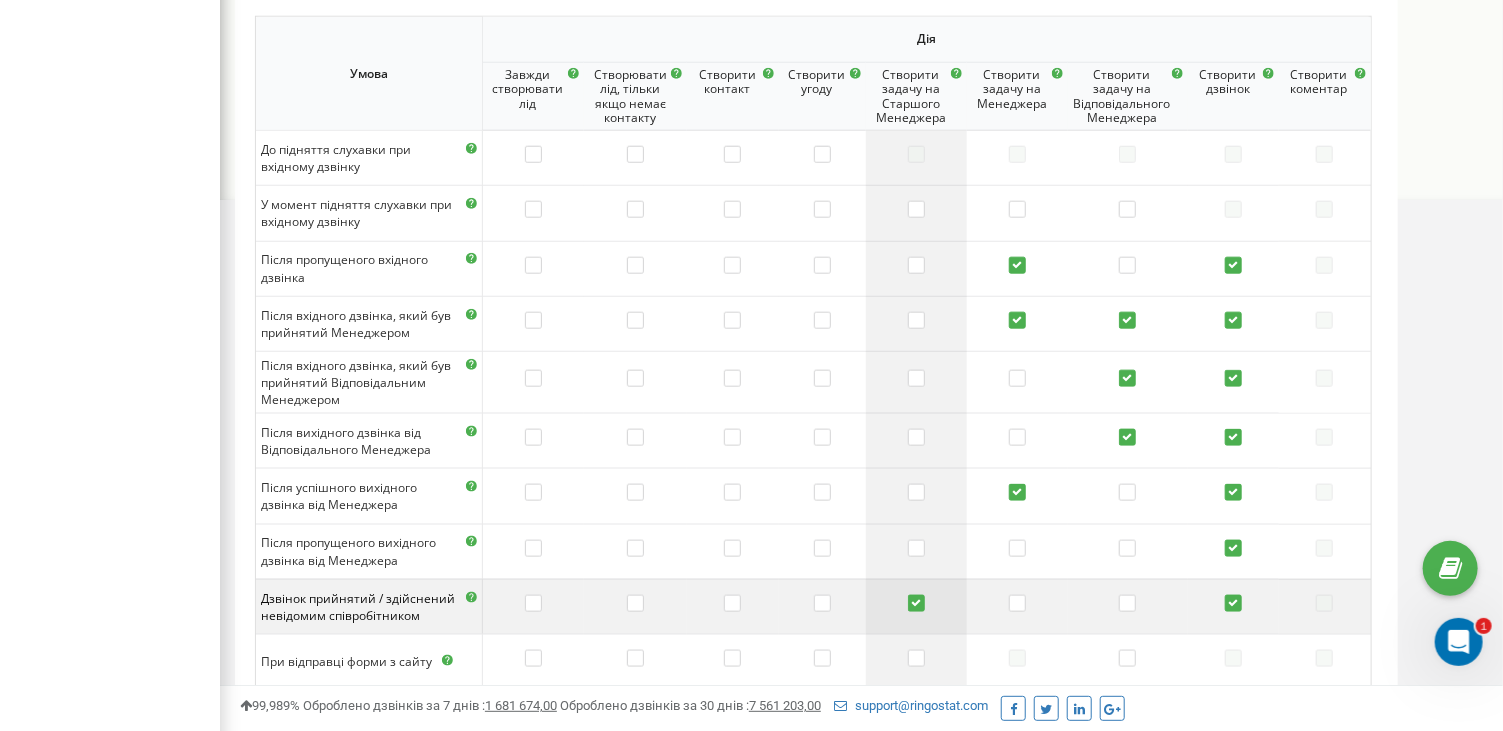 click at bounding box center (916, 605) 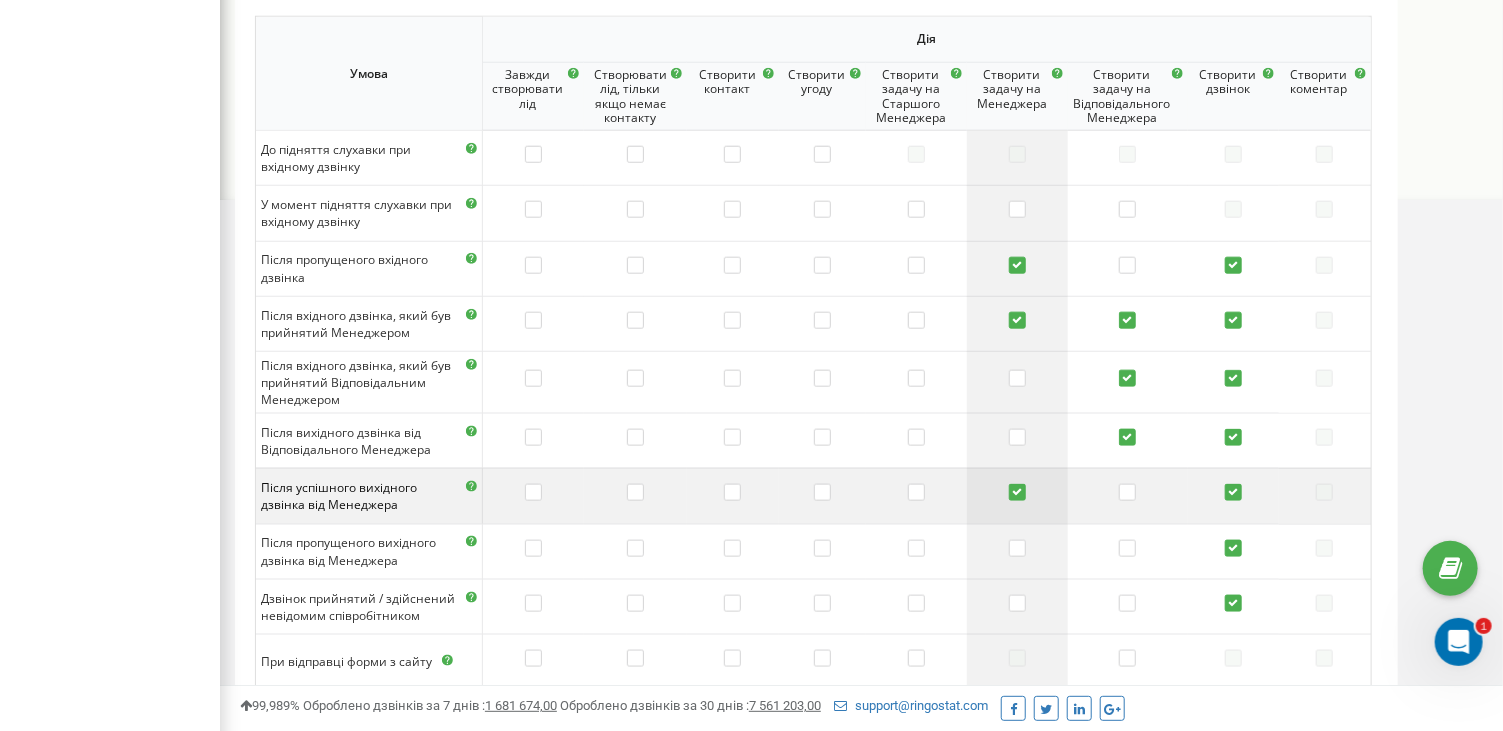 click at bounding box center (1017, 494) 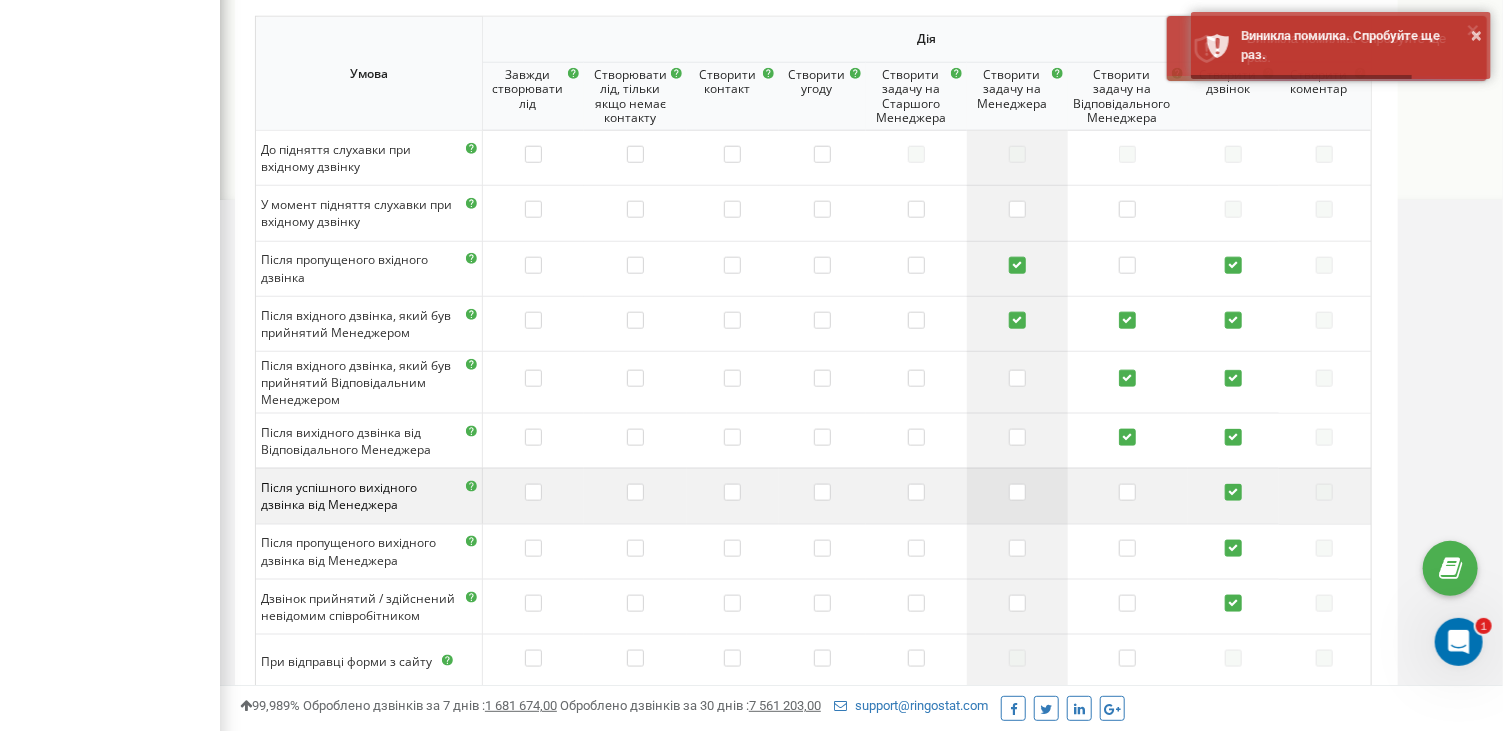 click at bounding box center (1017, 495) 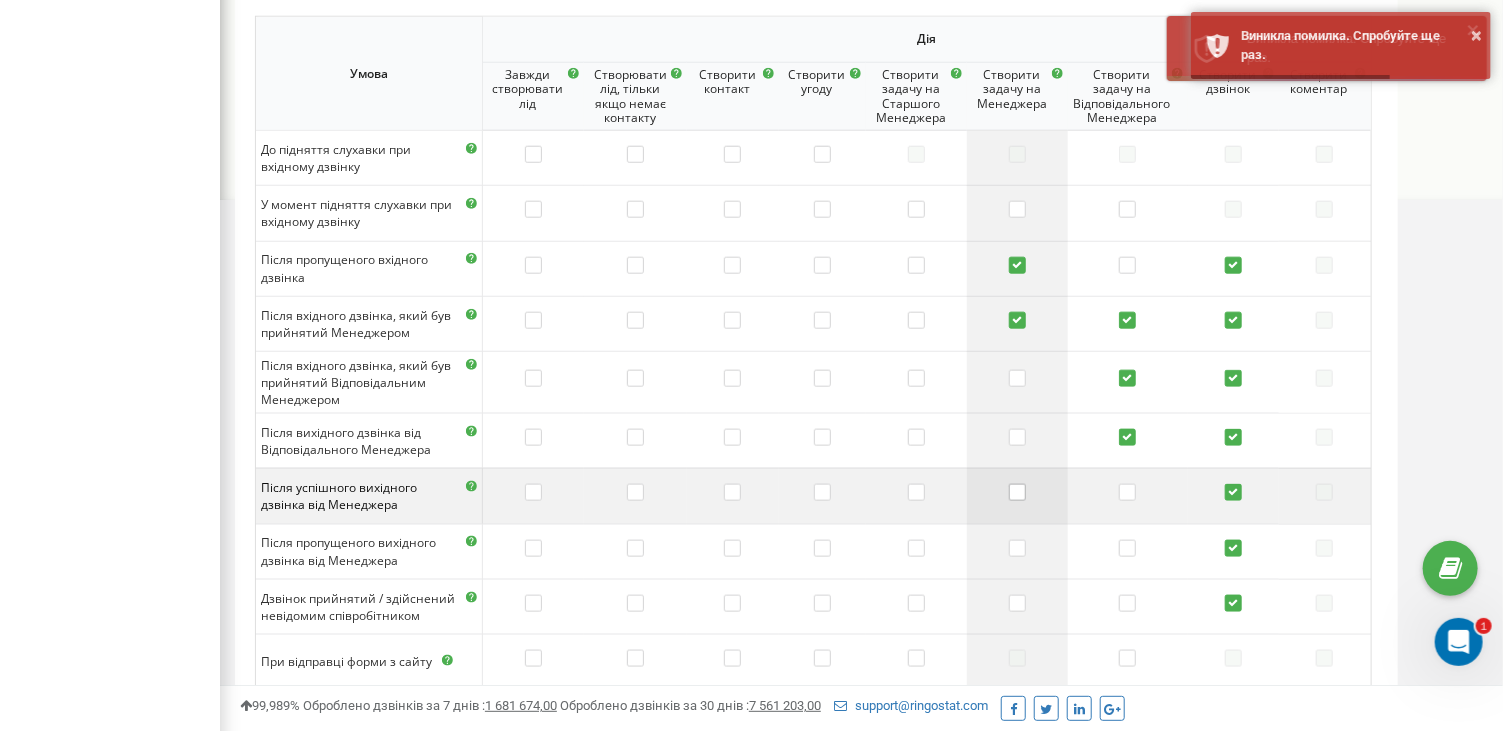click at bounding box center (1017, 494) 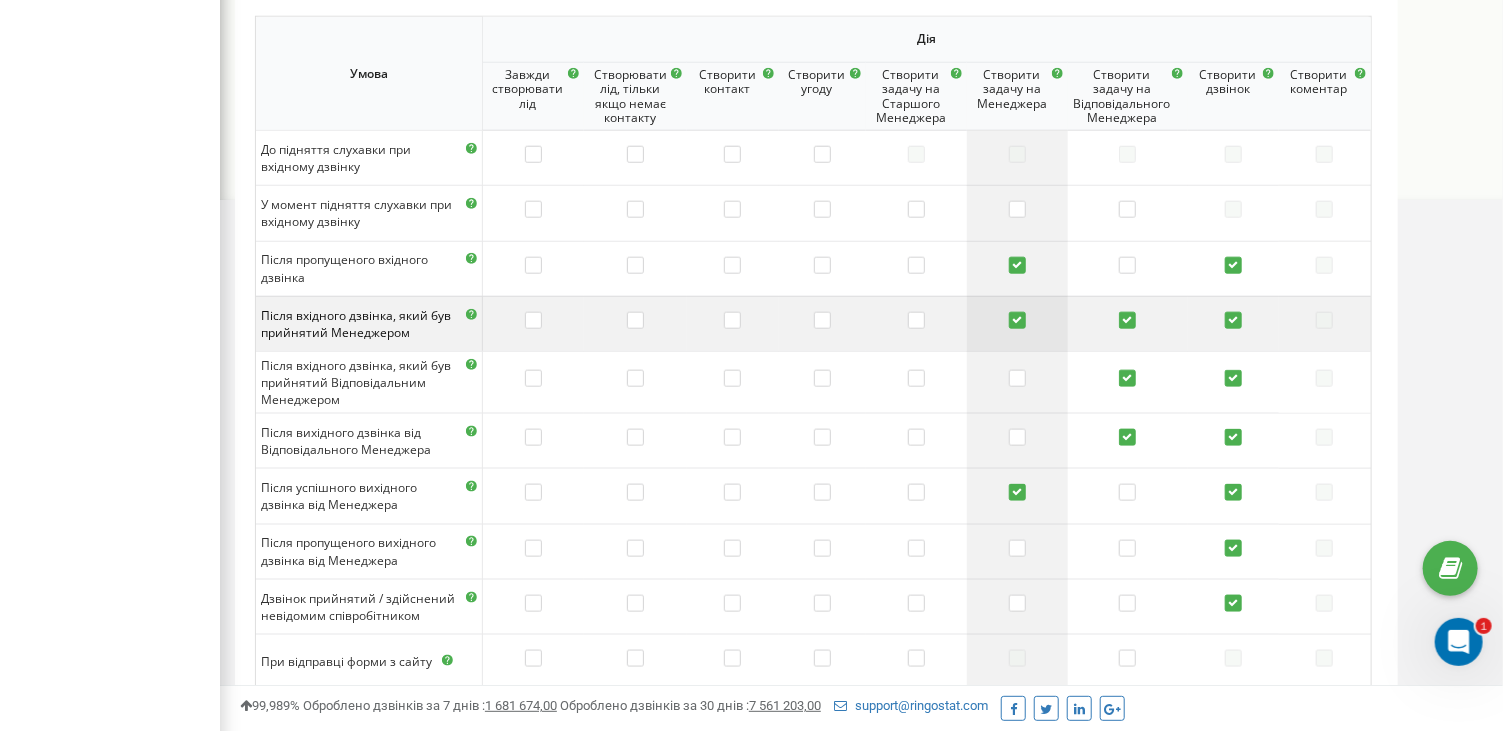 click at bounding box center (1017, 322) 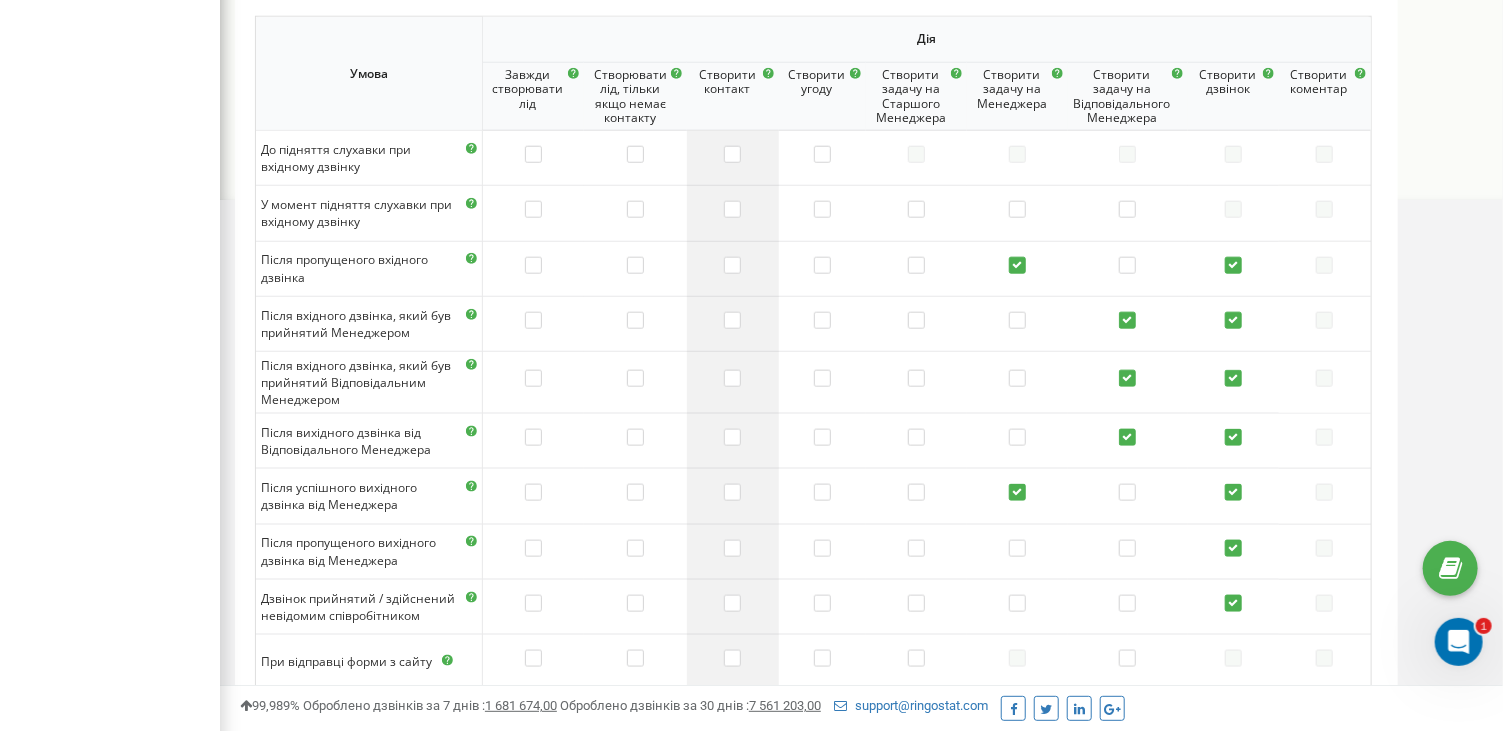 scroll, scrollTop: 1200, scrollLeft: 0, axis: vertical 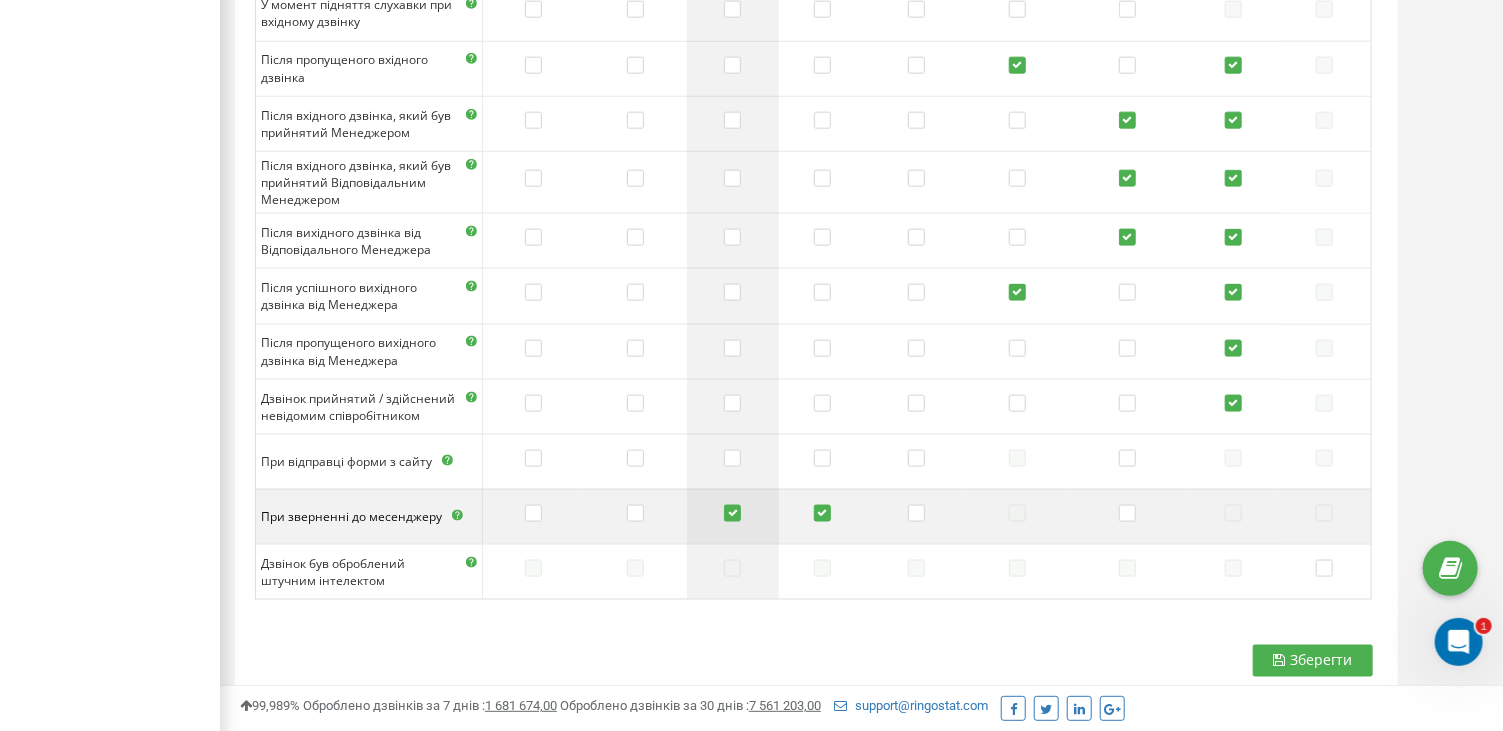 click at bounding box center (732, 516) 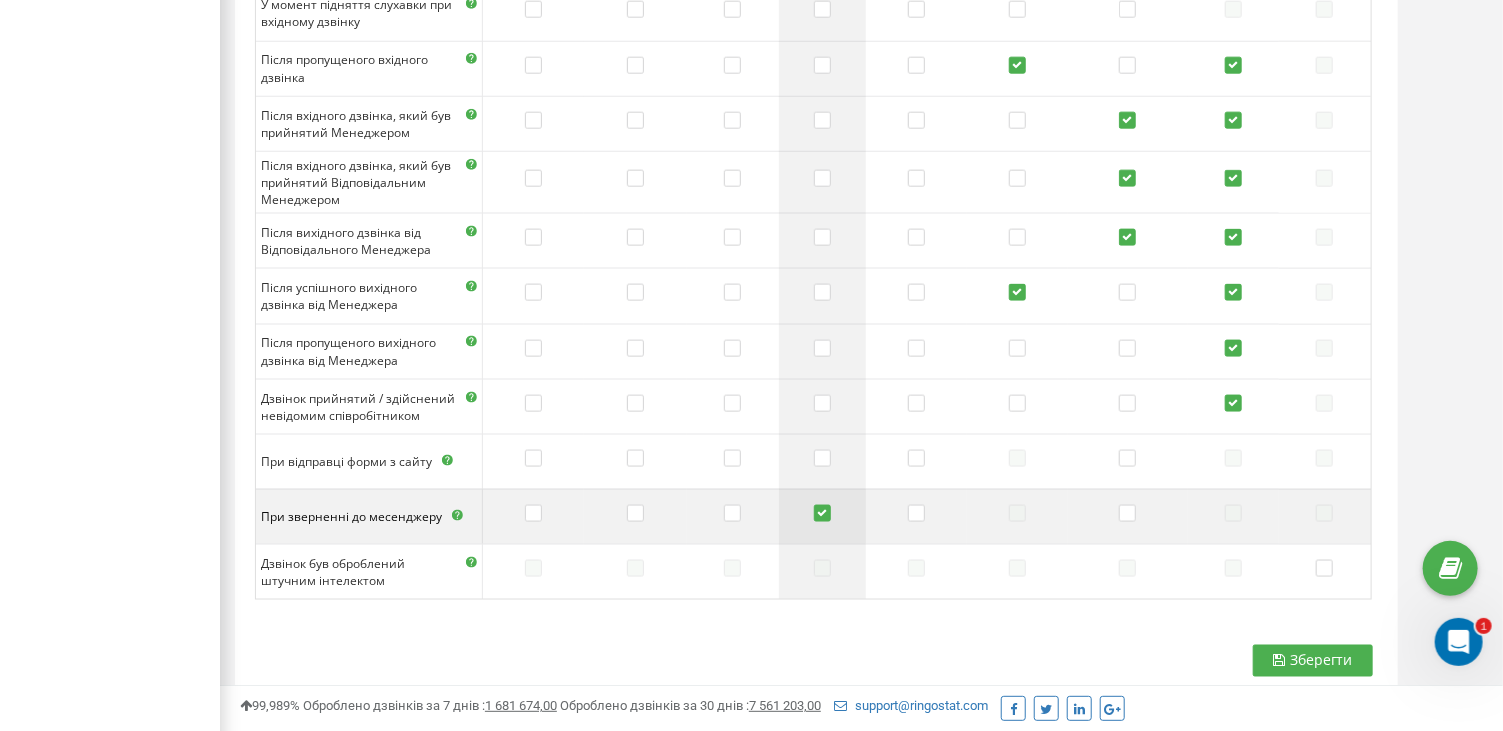 click at bounding box center (822, 515) 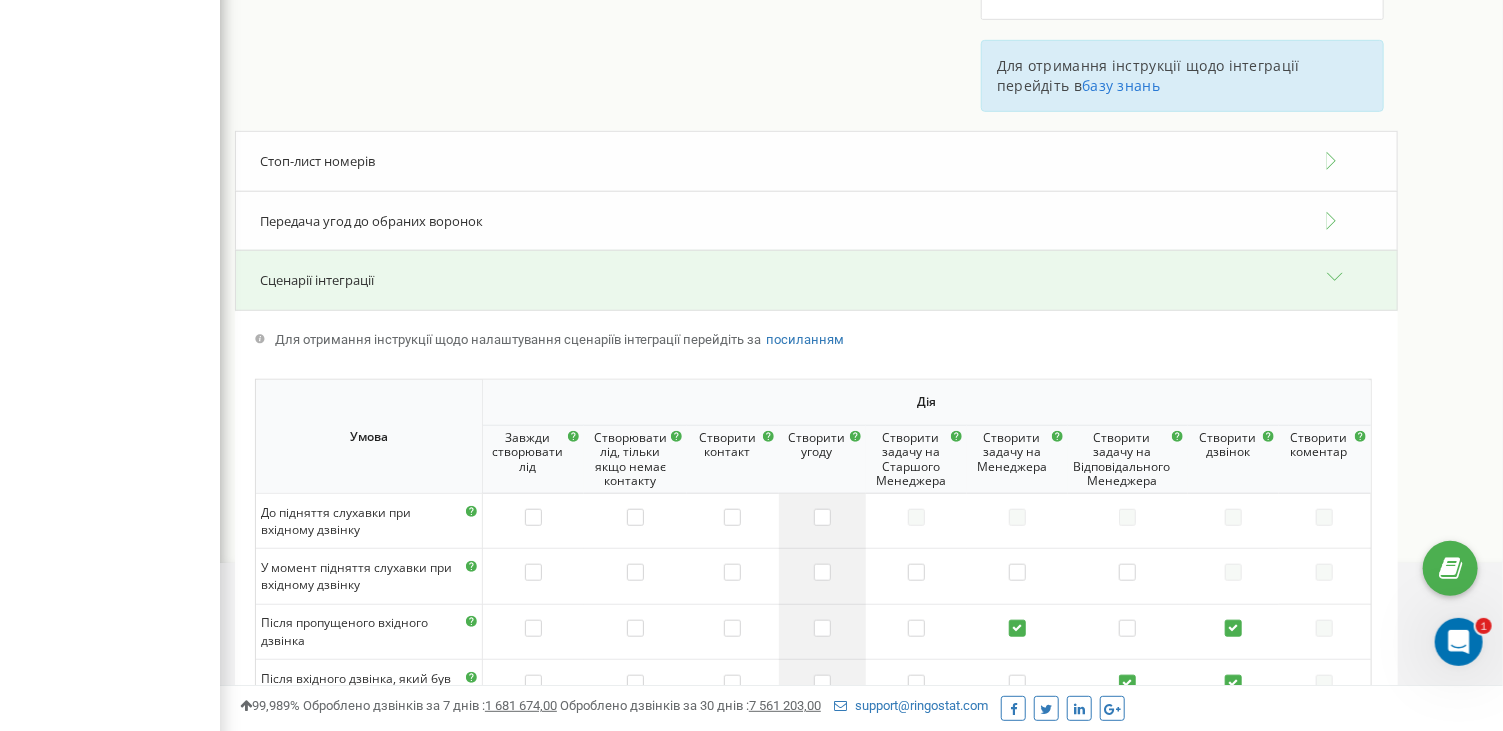 scroll, scrollTop: 1336, scrollLeft: 0, axis: vertical 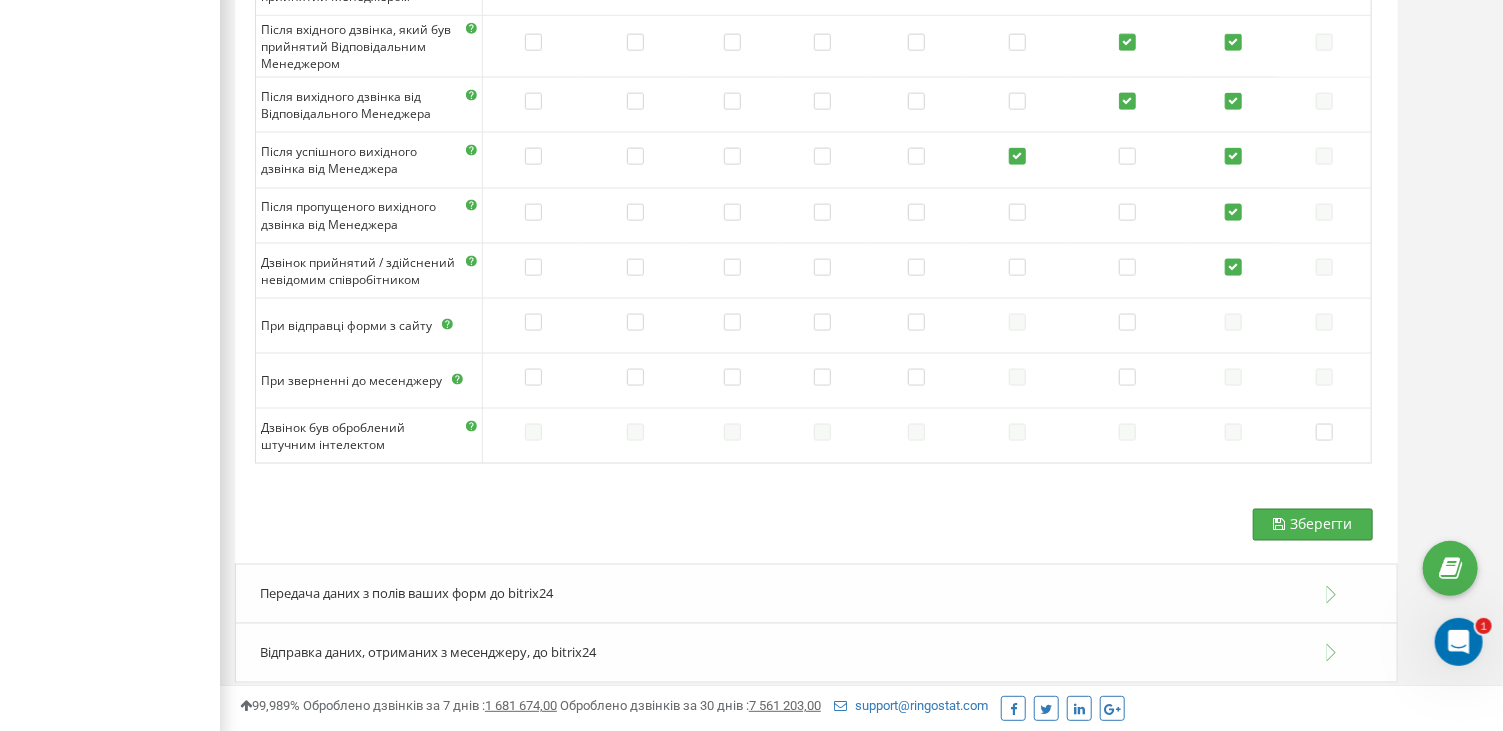 click on "Зберегти" at bounding box center [1313, 525] 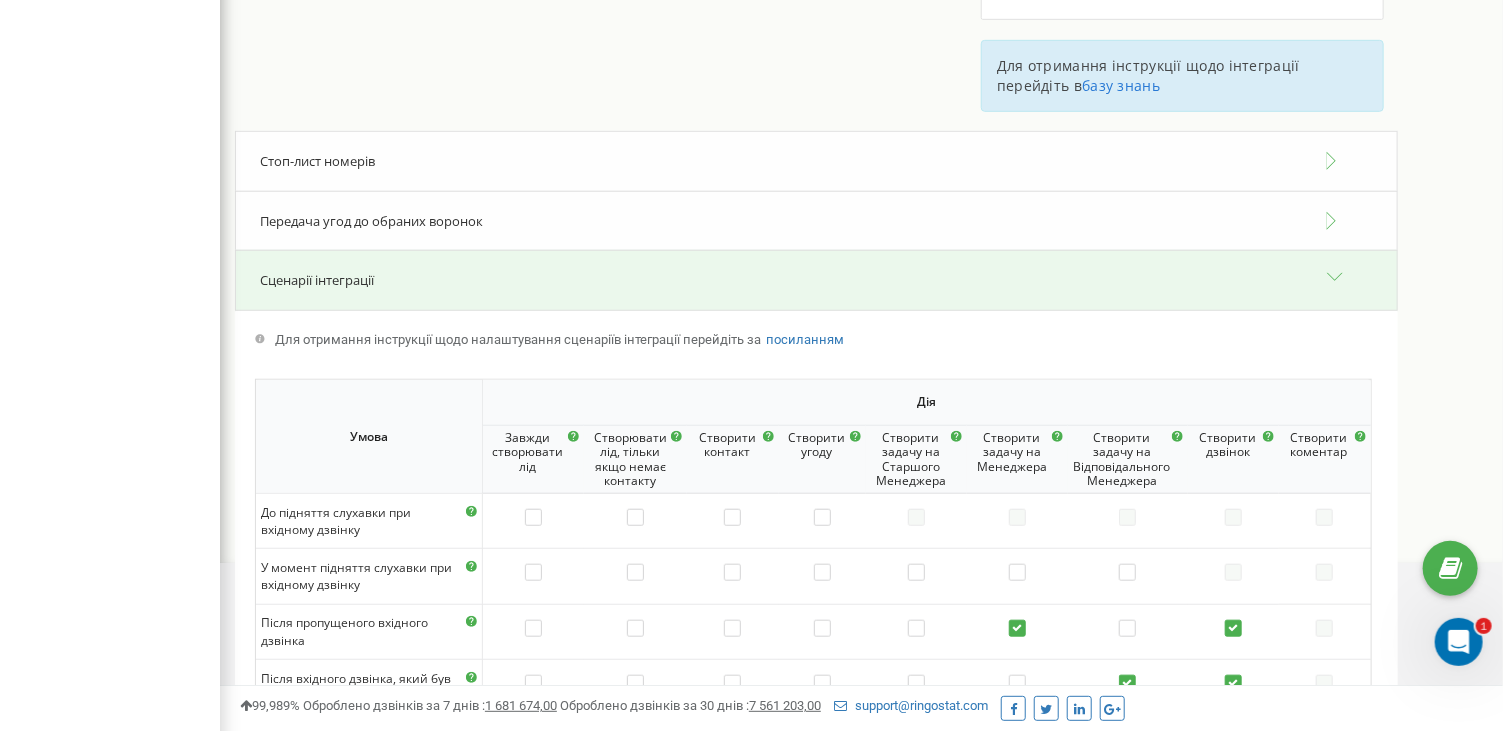 scroll, scrollTop: 536, scrollLeft: 0, axis: vertical 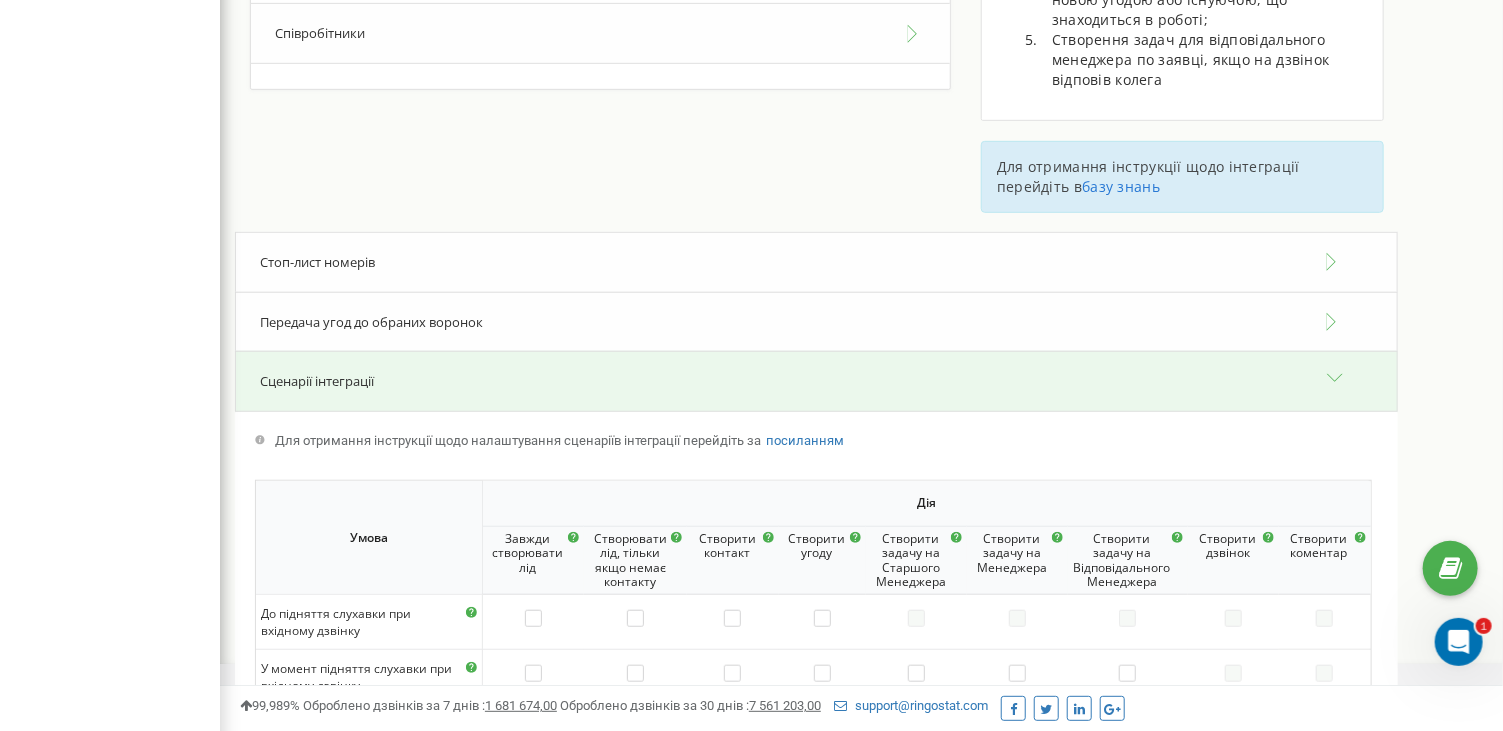 click on "Сценарії інтеграції" at bounding box center [816, 381] 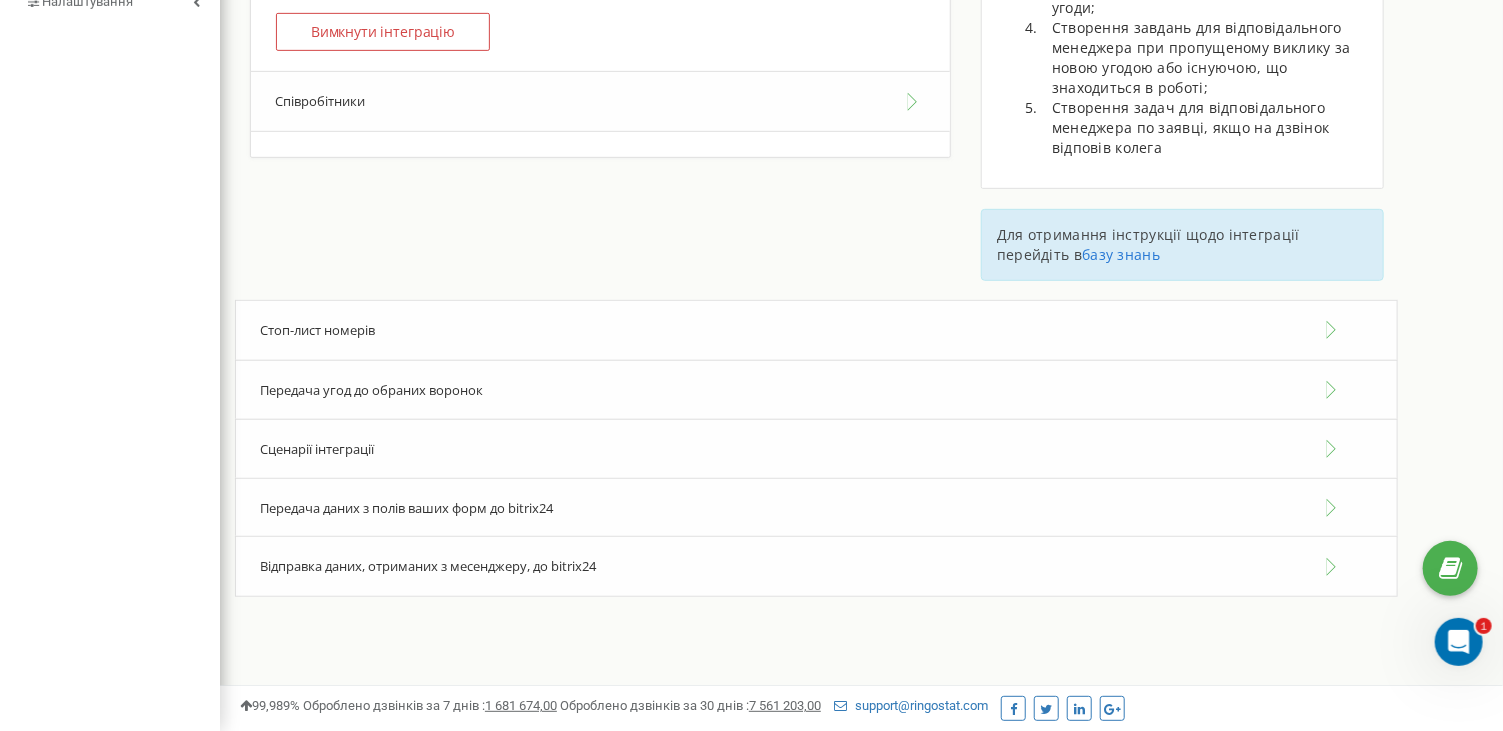 scroll, scrollTop: 168, scrollLeft: 0, axis: vertical 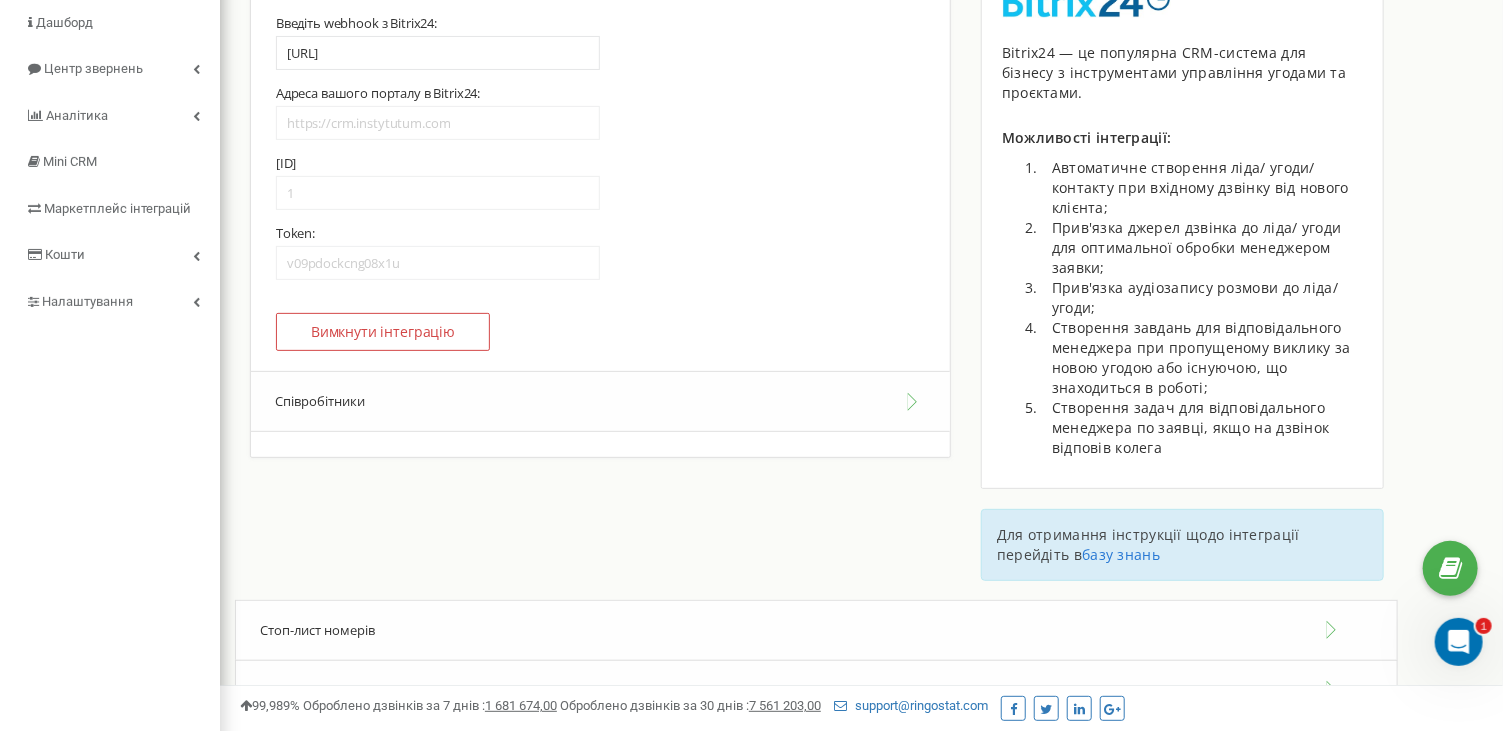 click on "Співробітники" at bounding box center [600, 401] 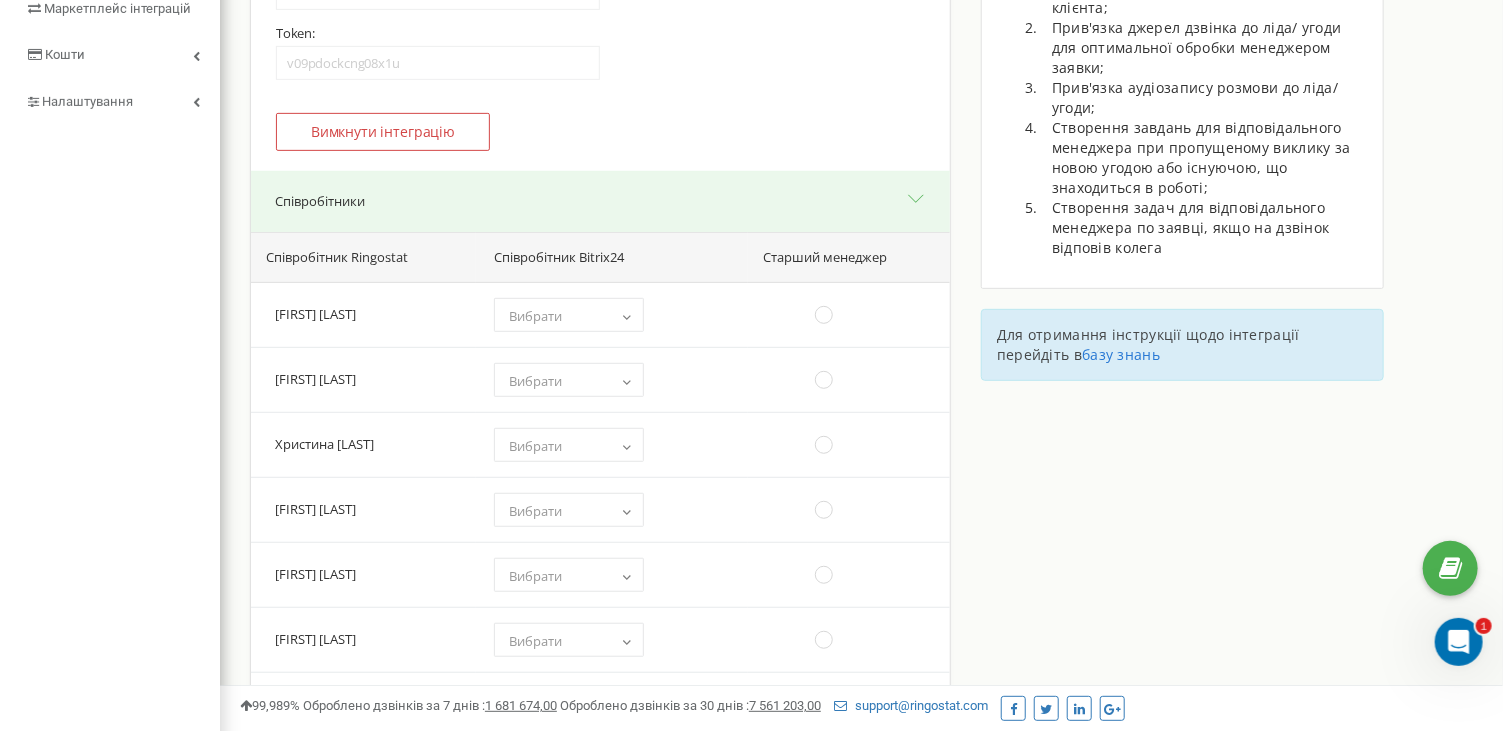 scroll, scrollTop: 468, scrollLeft: 0, axis: vertical 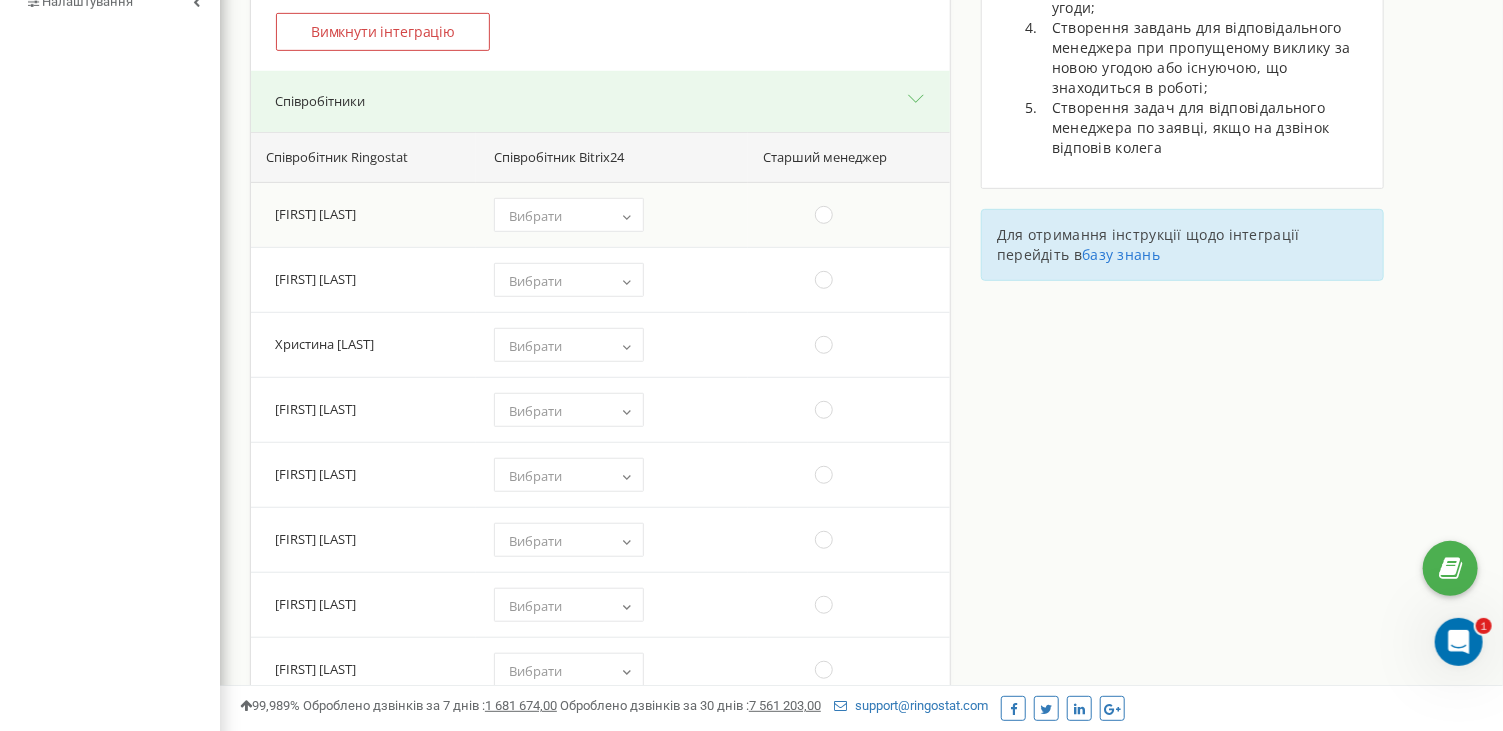 click on "Вибрати" at bounding box center (569, 216) 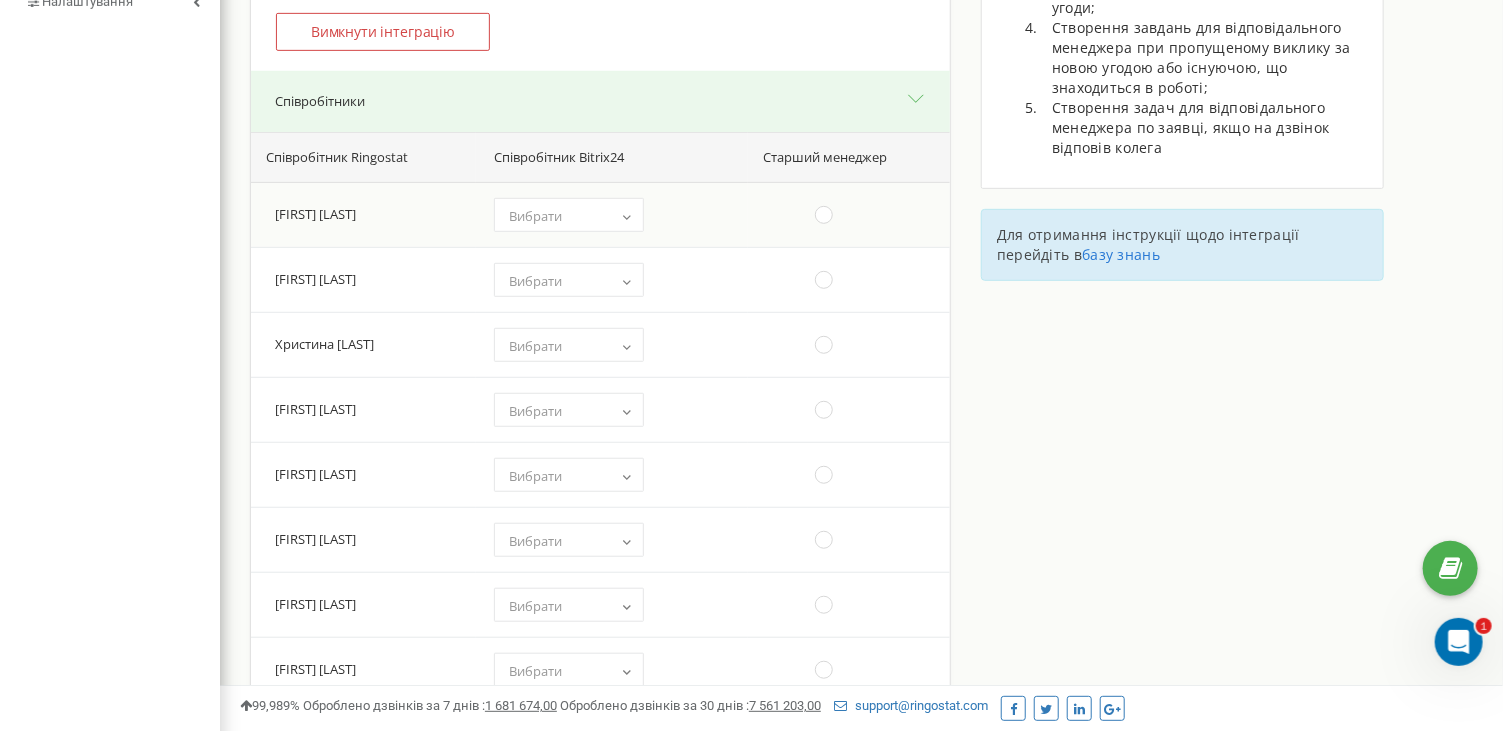 click on "Вибрати" at bounding box center (569, 216) 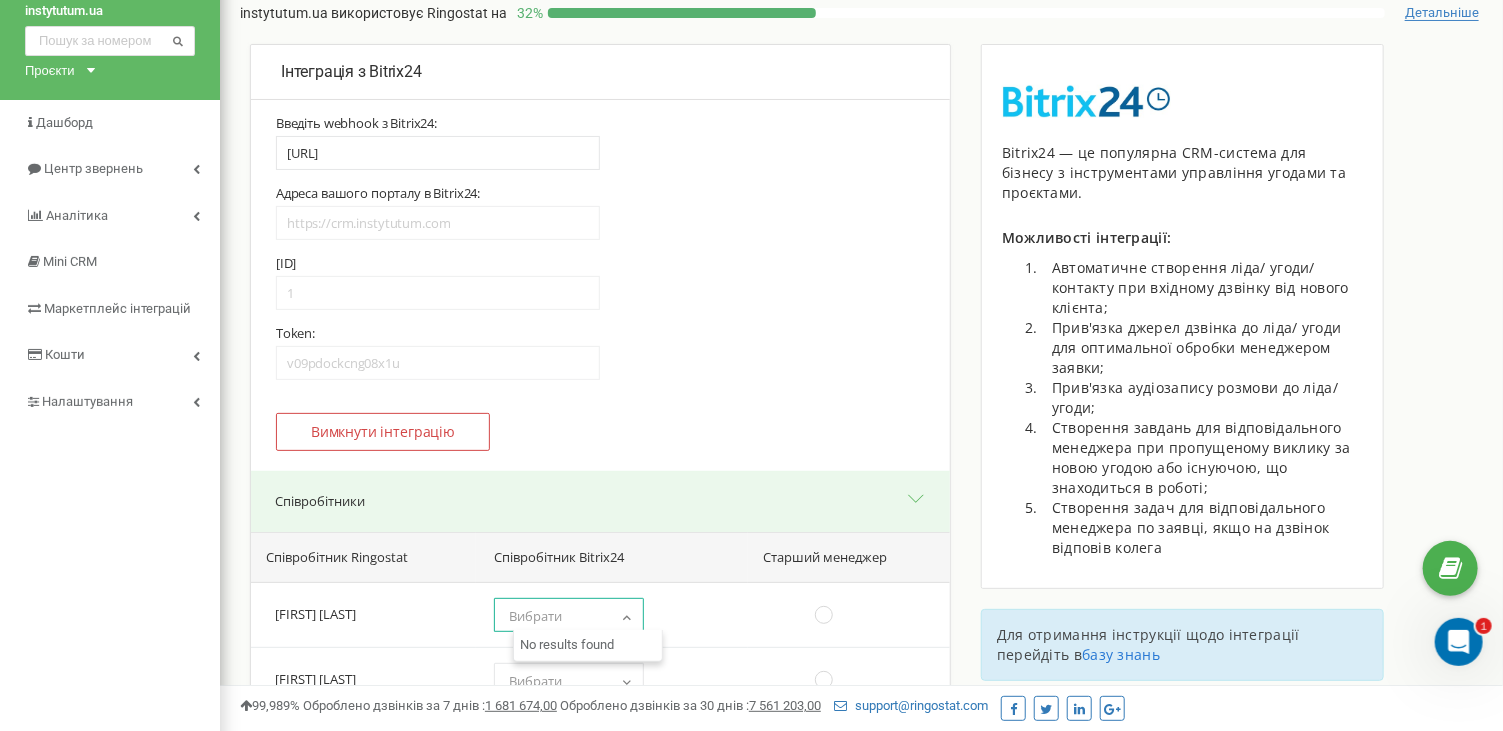scroll, scrollTop: 0, scrollLeft: 0, axis: both 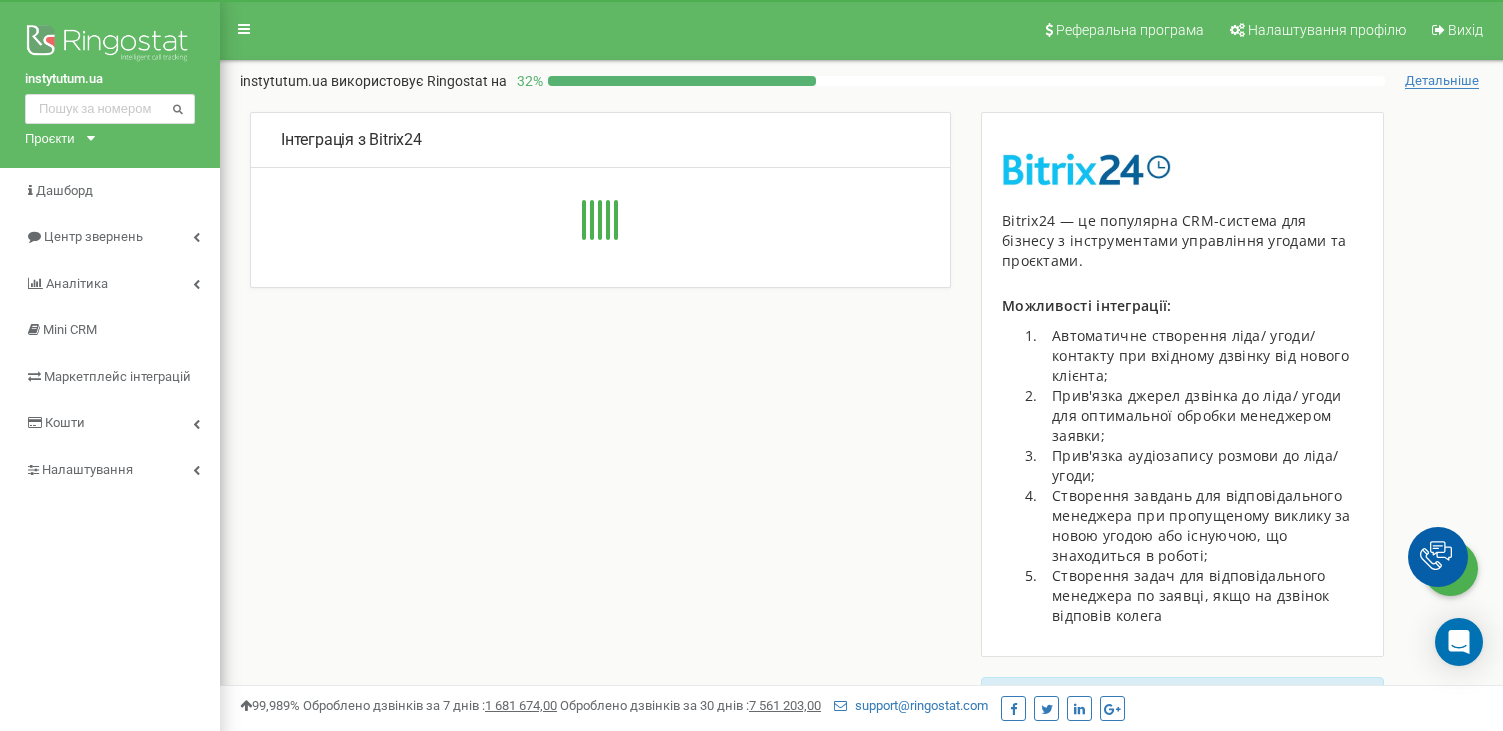 type on "https://crm.instytutum.com/rest/1/v09pdockcng08x1u/" 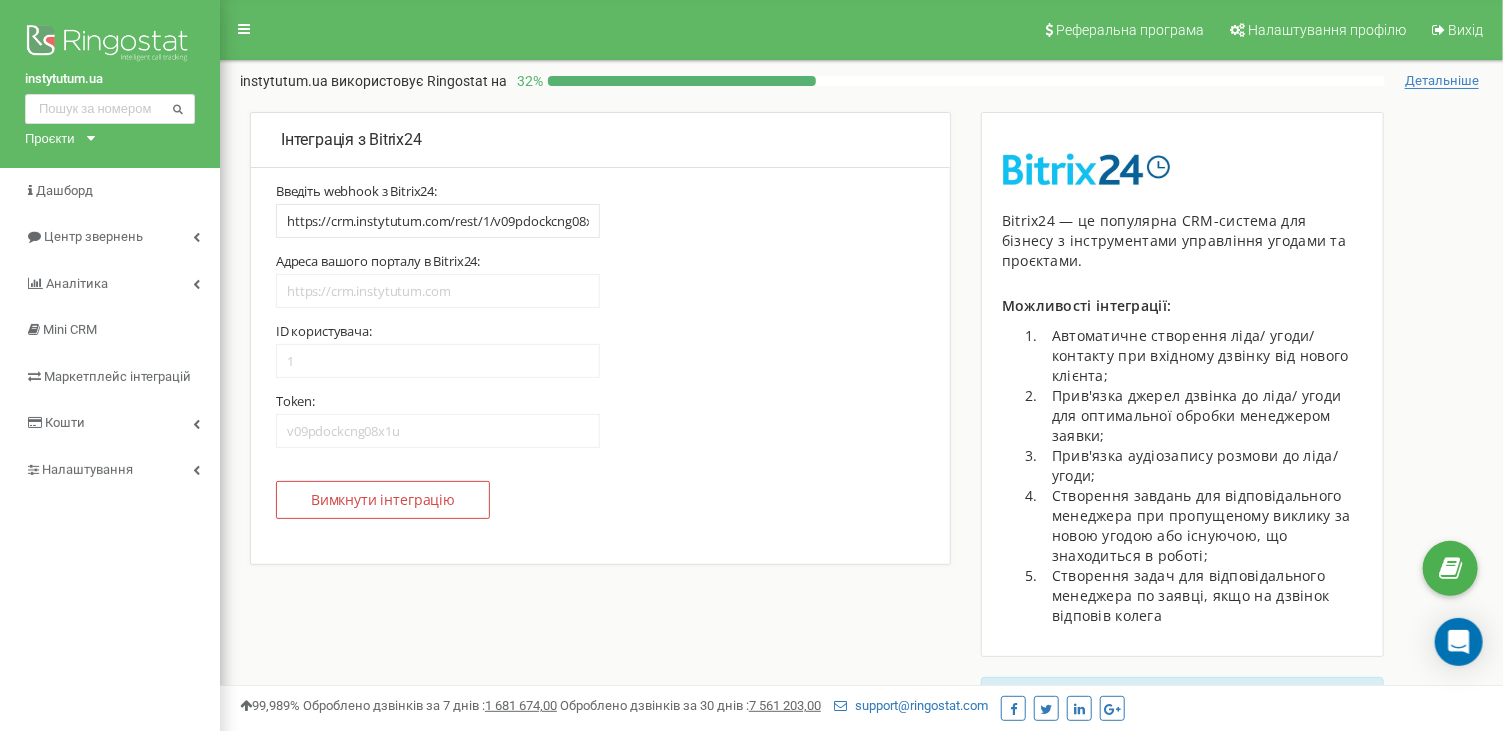 scroll, scrollTop: 0, scrollLeft: 0, axis: both 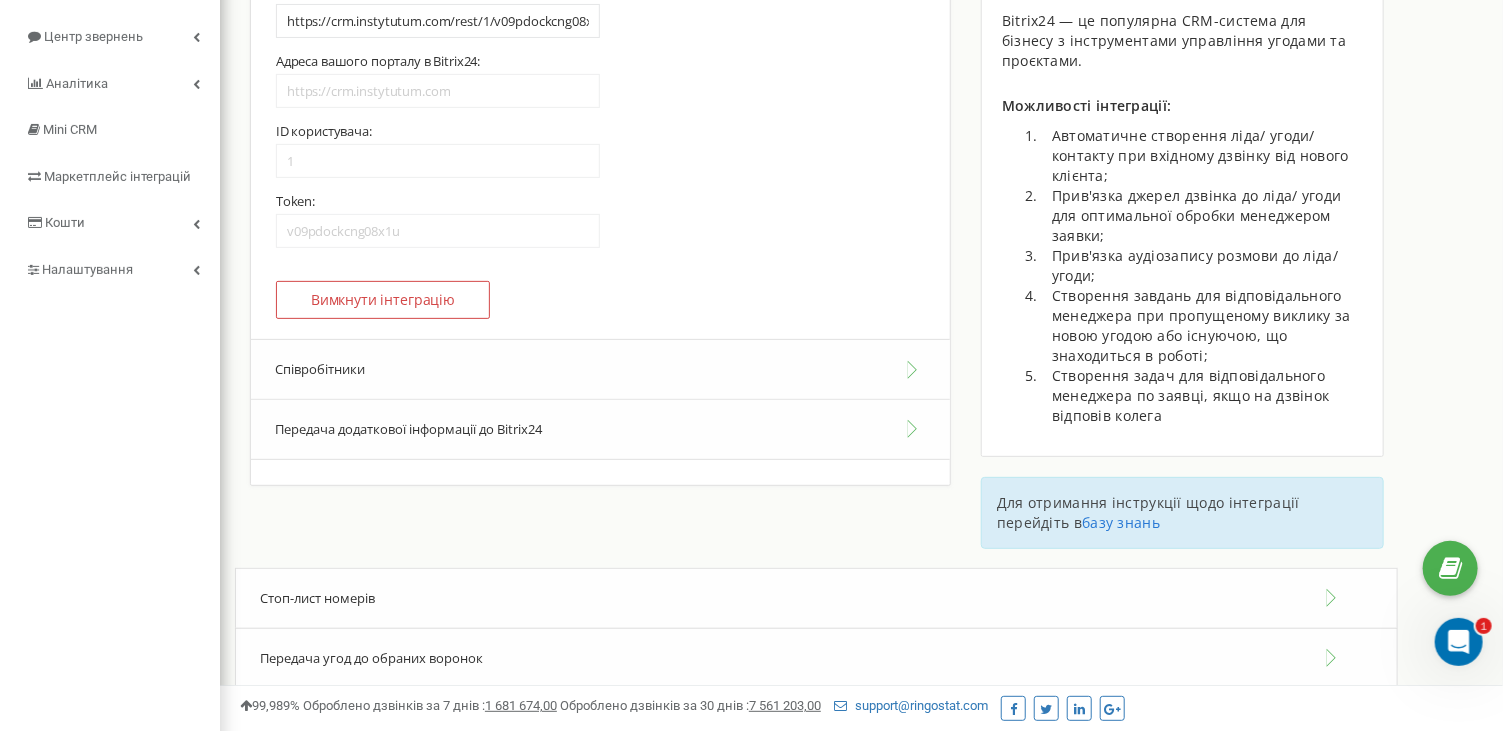 click on "Співробітники" at bounding box center (600, 369) 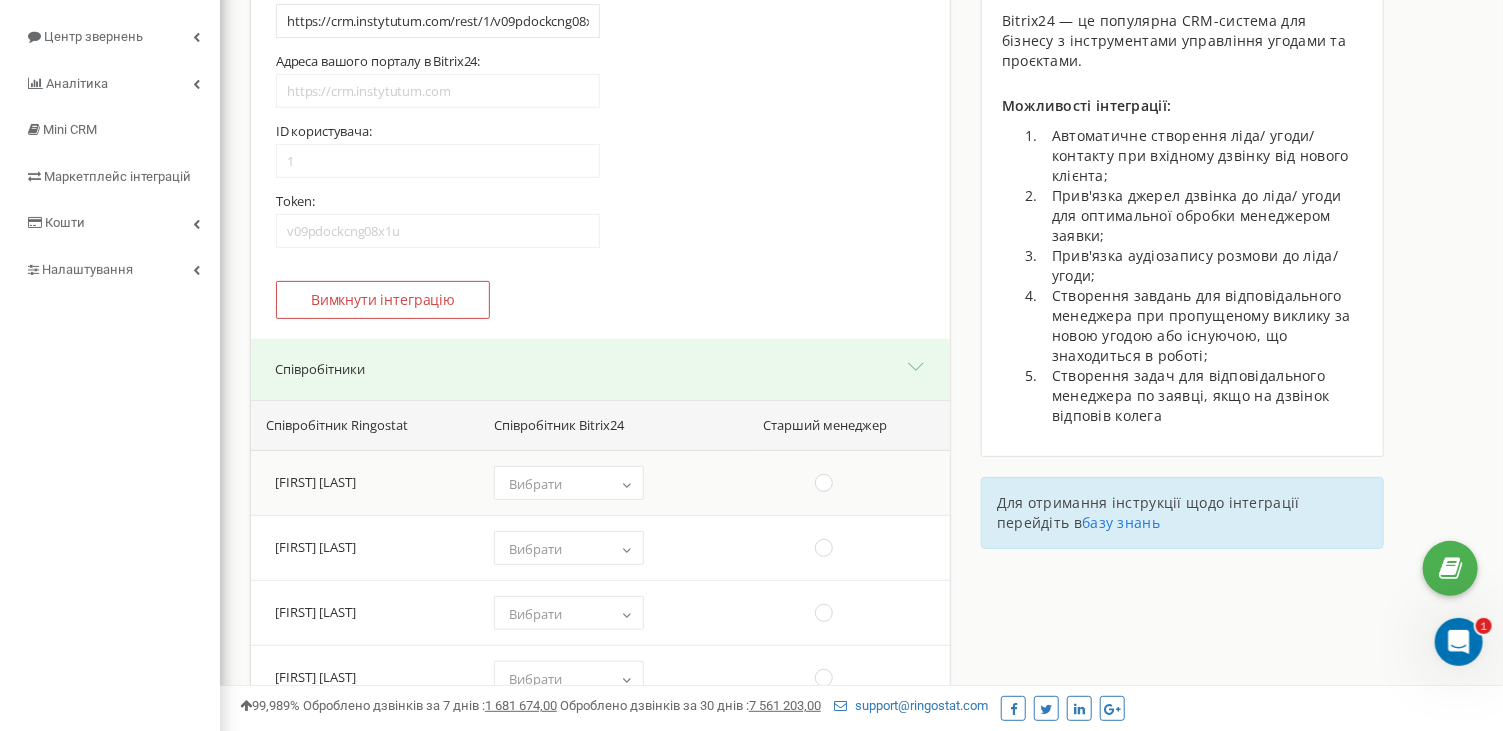scroll, scrollTop: 400, scrollLeft: 0, axis: vertical 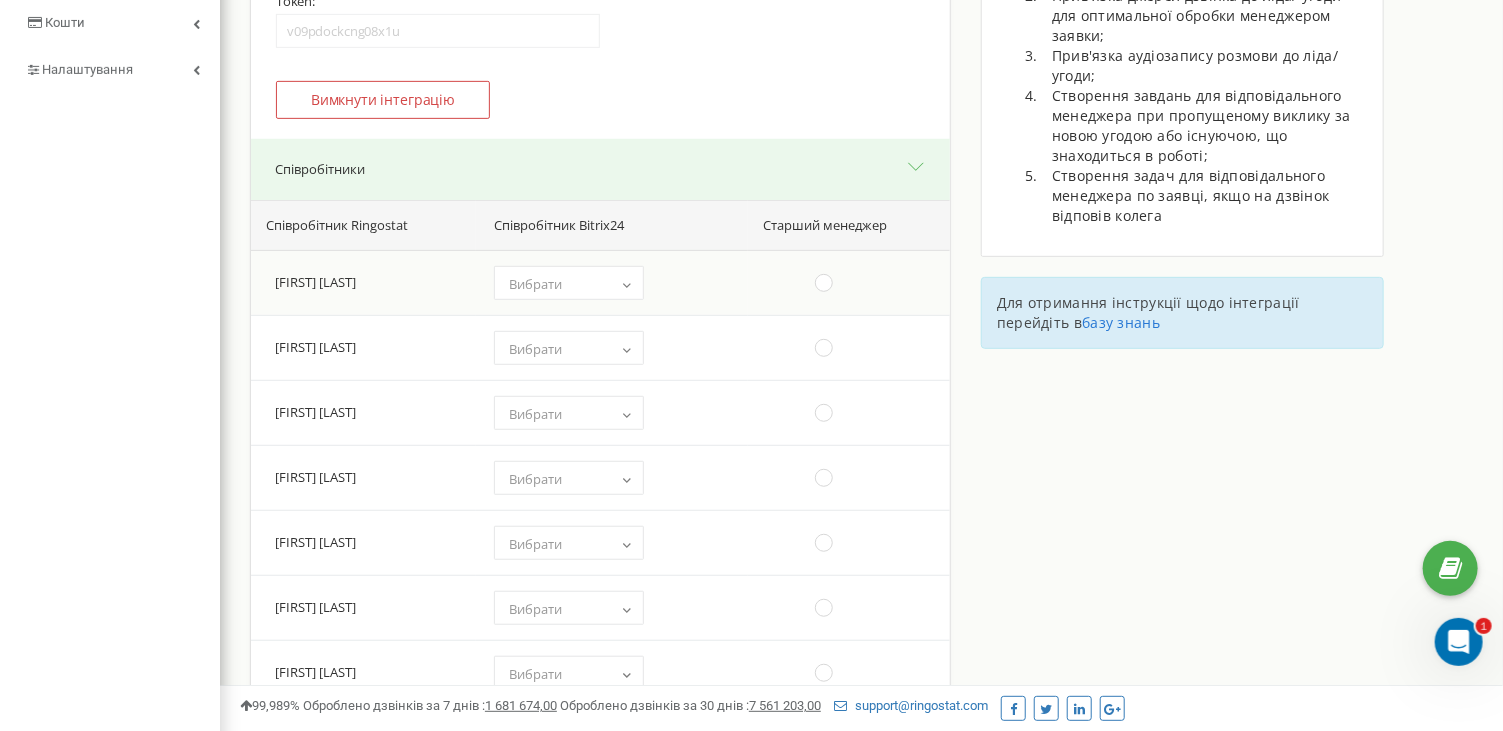 click on "Вибрати" at bounding box center (569, 284) 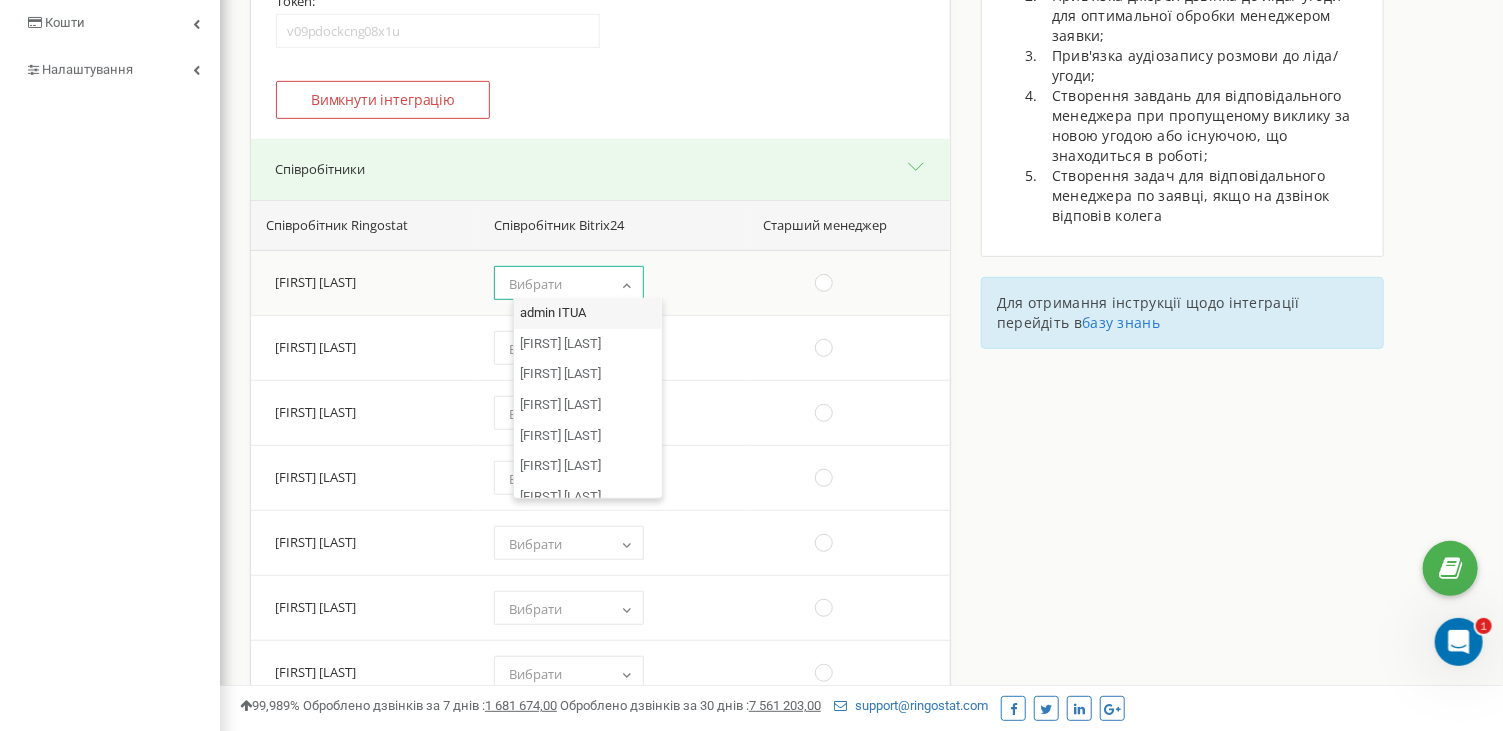 click on "Вибрати" at bounding box center (569, 284) 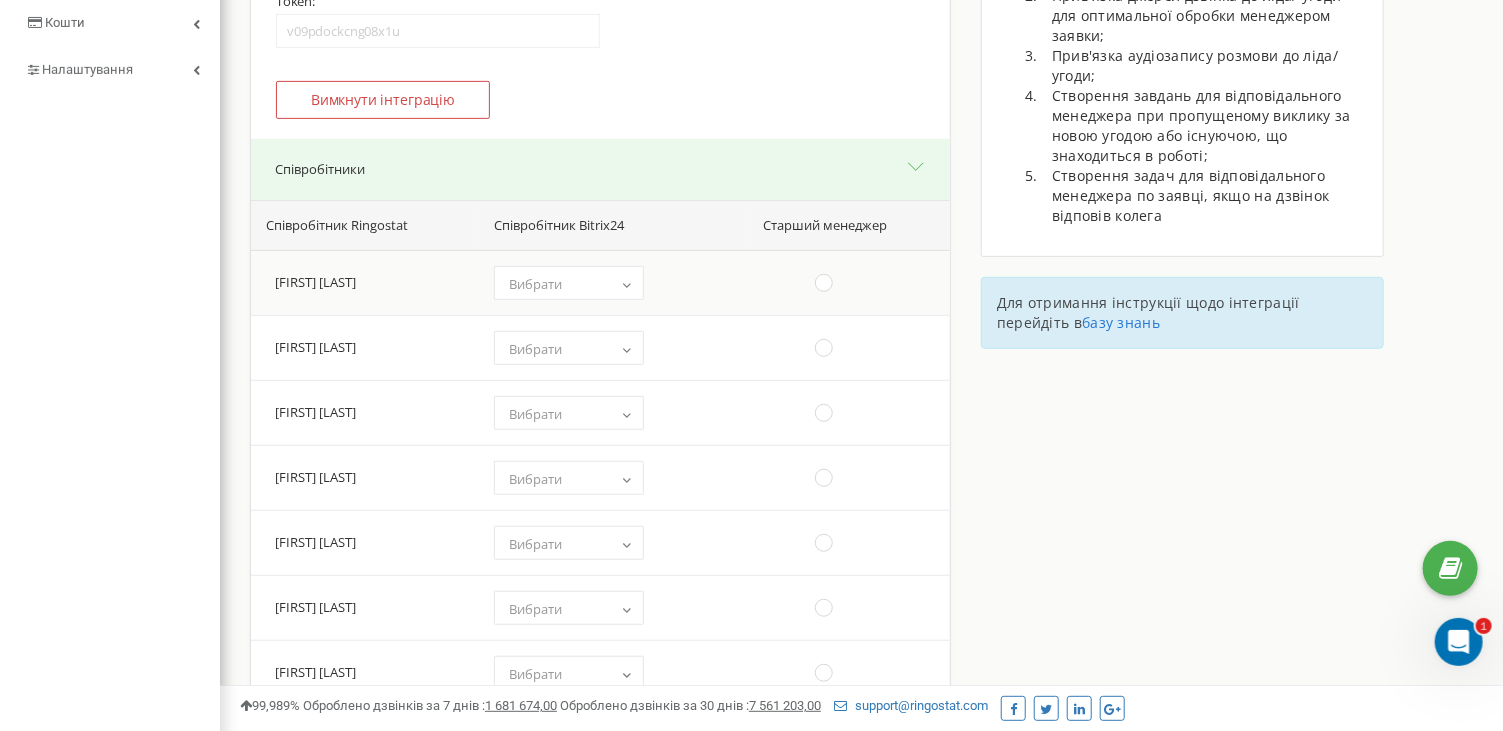 click on "Вибрати" at bounding box center (569, 284) 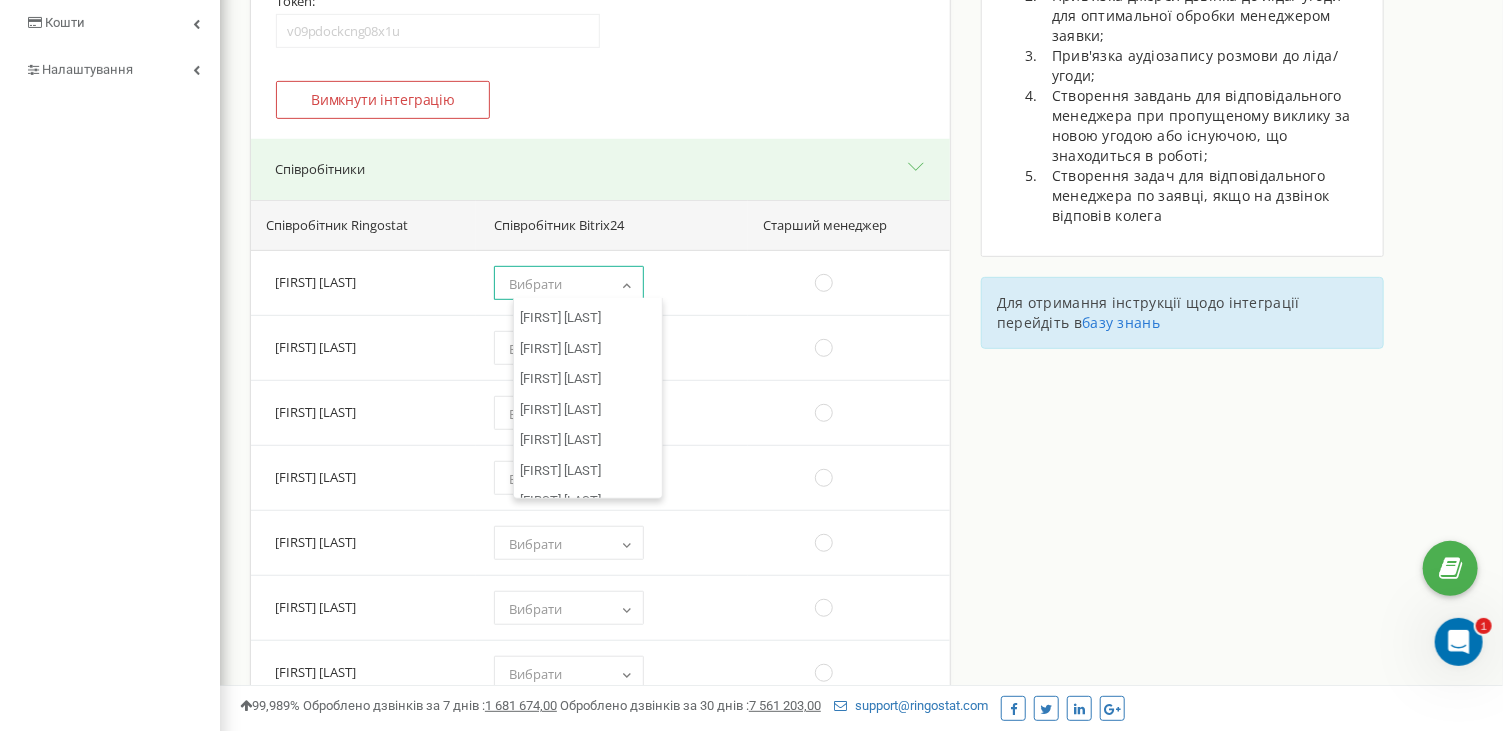 scroll, scrollTop: 487, scrollLeft: 0, axis: vertical 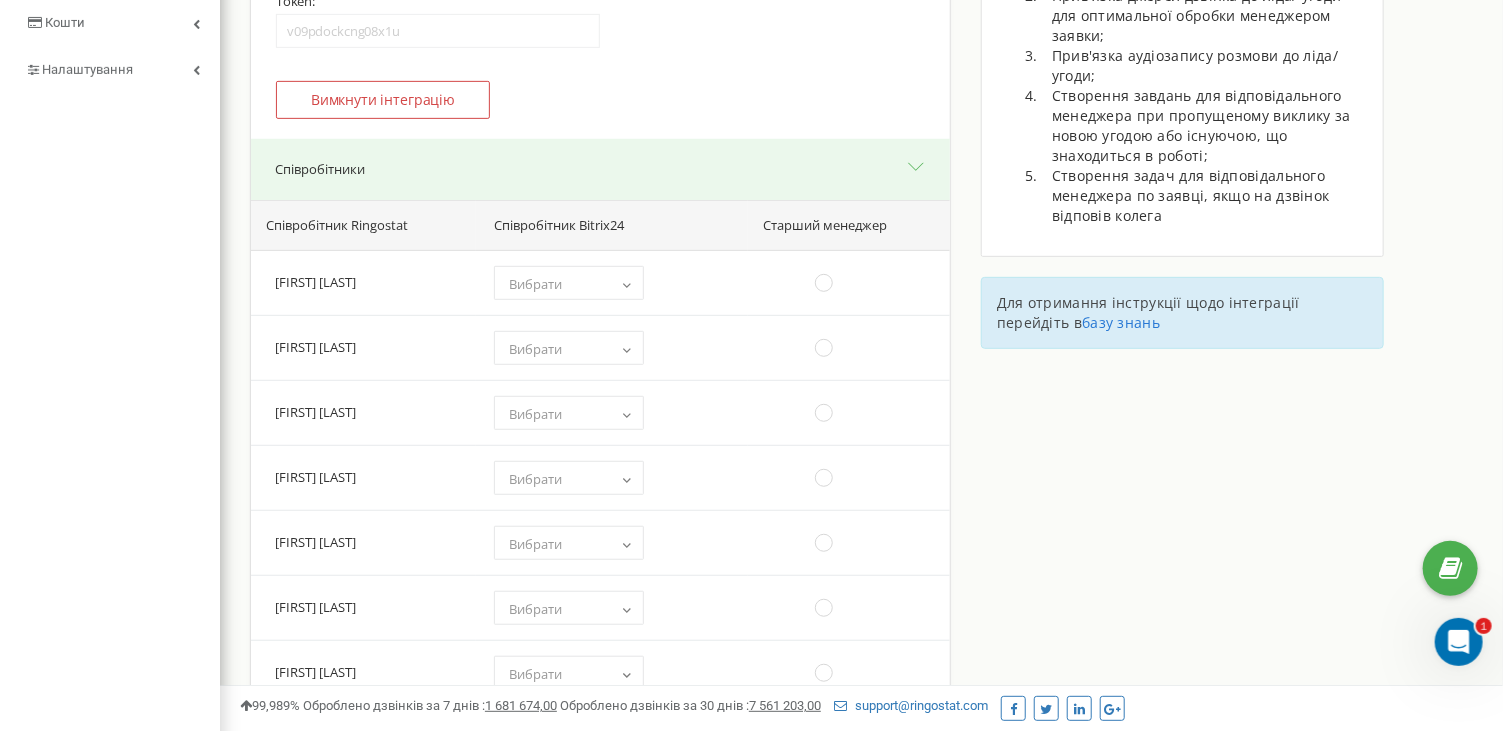click on "[EMAIL]" at bounding box center (861, 786) 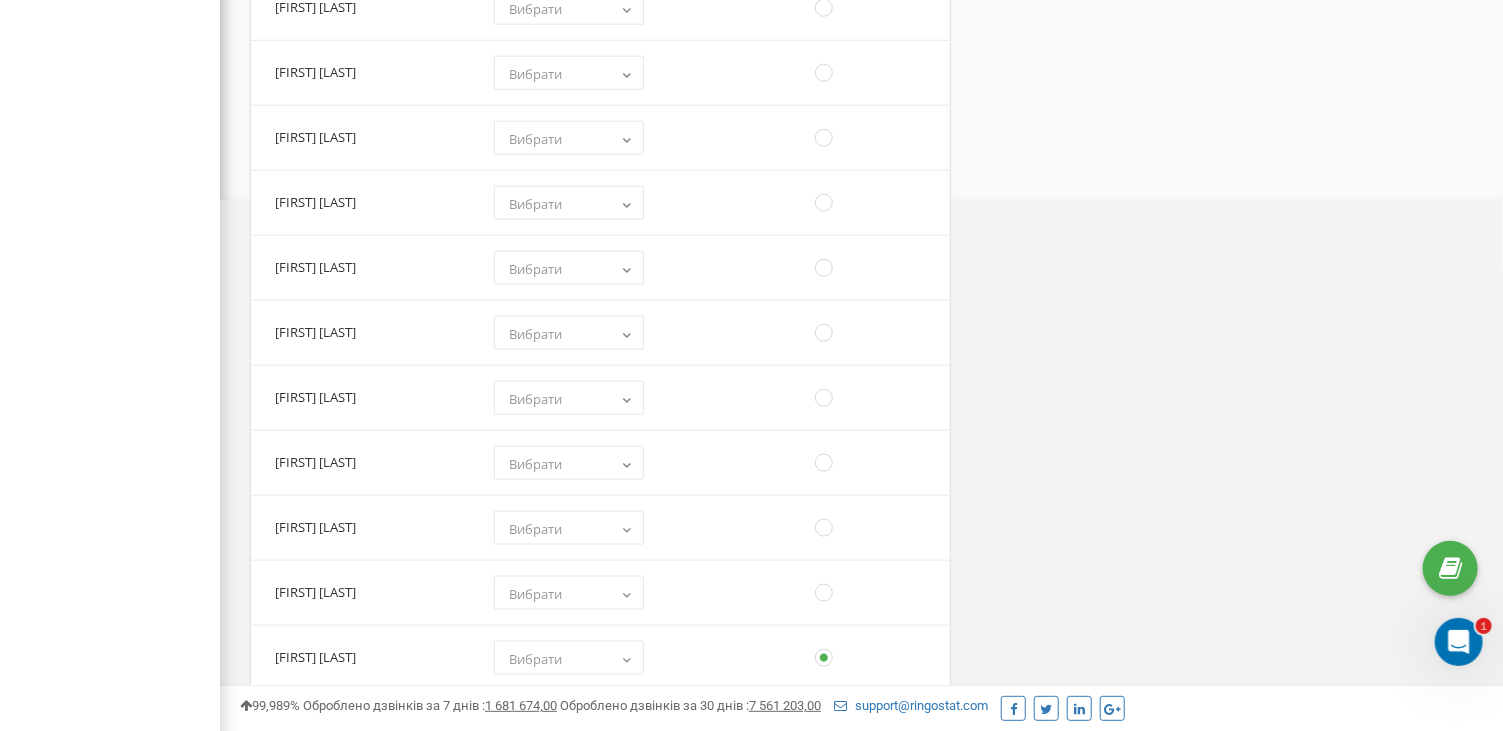 scroll, scrollTop: 1099, scrollLeft: 0, axis: vertical 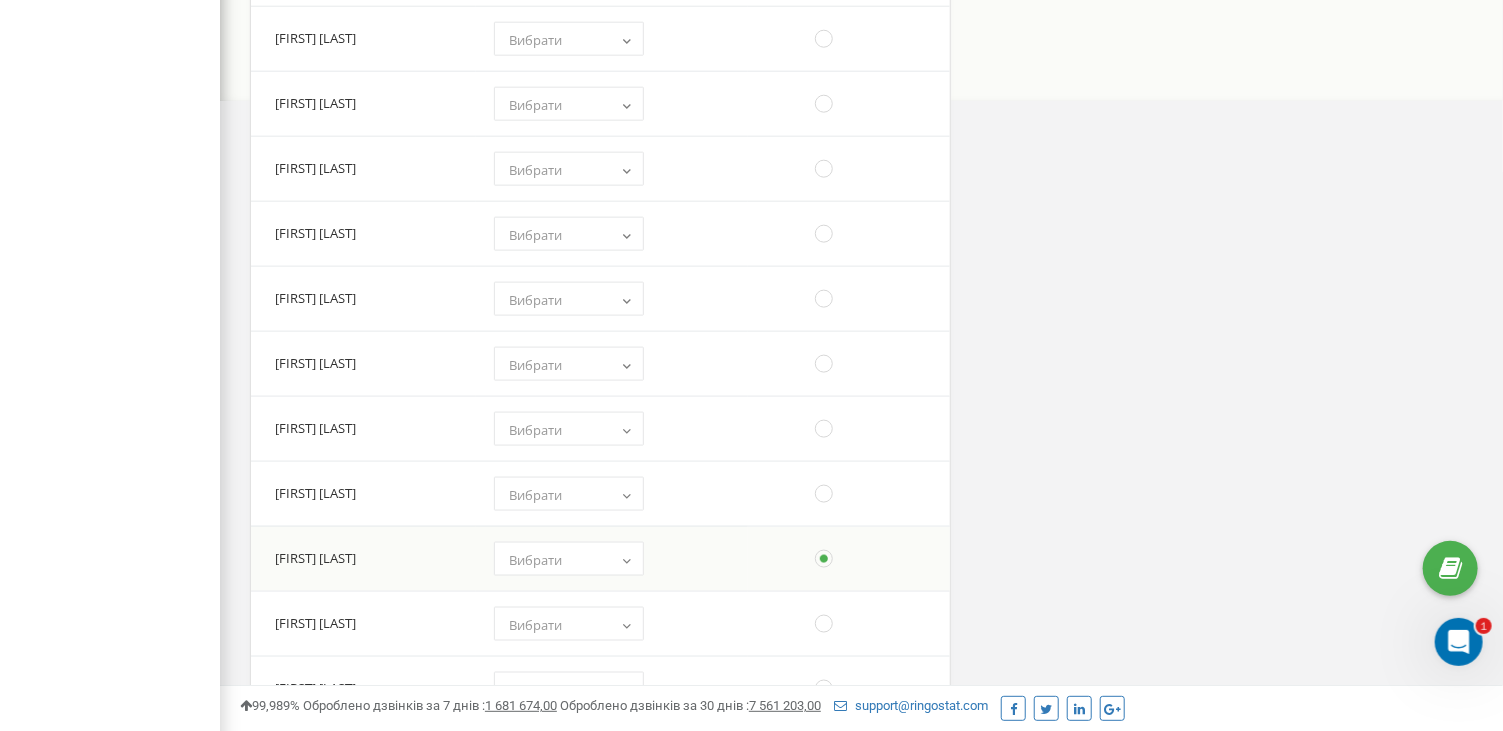 click on "Вибрати" at bounding box center [569, 559] 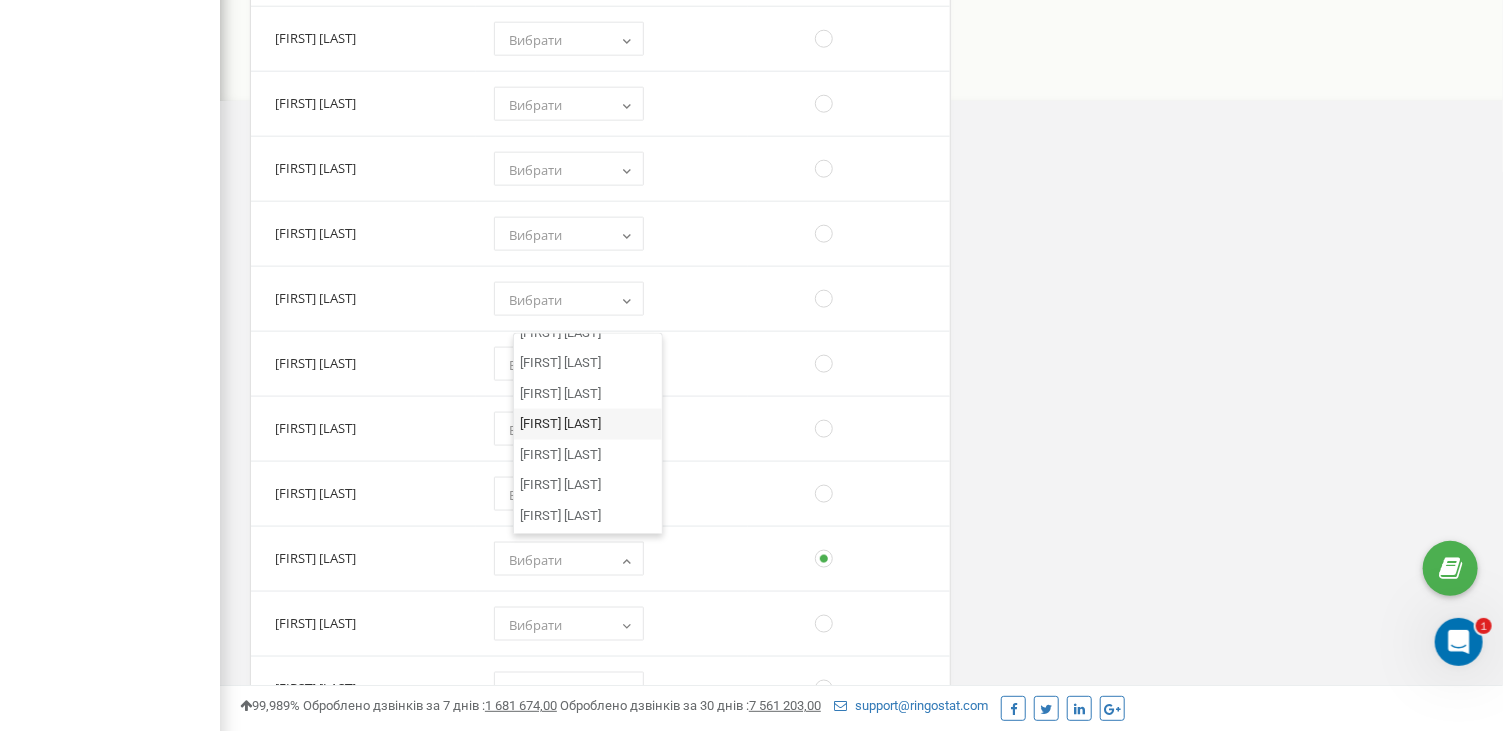 scroll, scrollTop: 299, scrollLeft: 0, axis: vertical 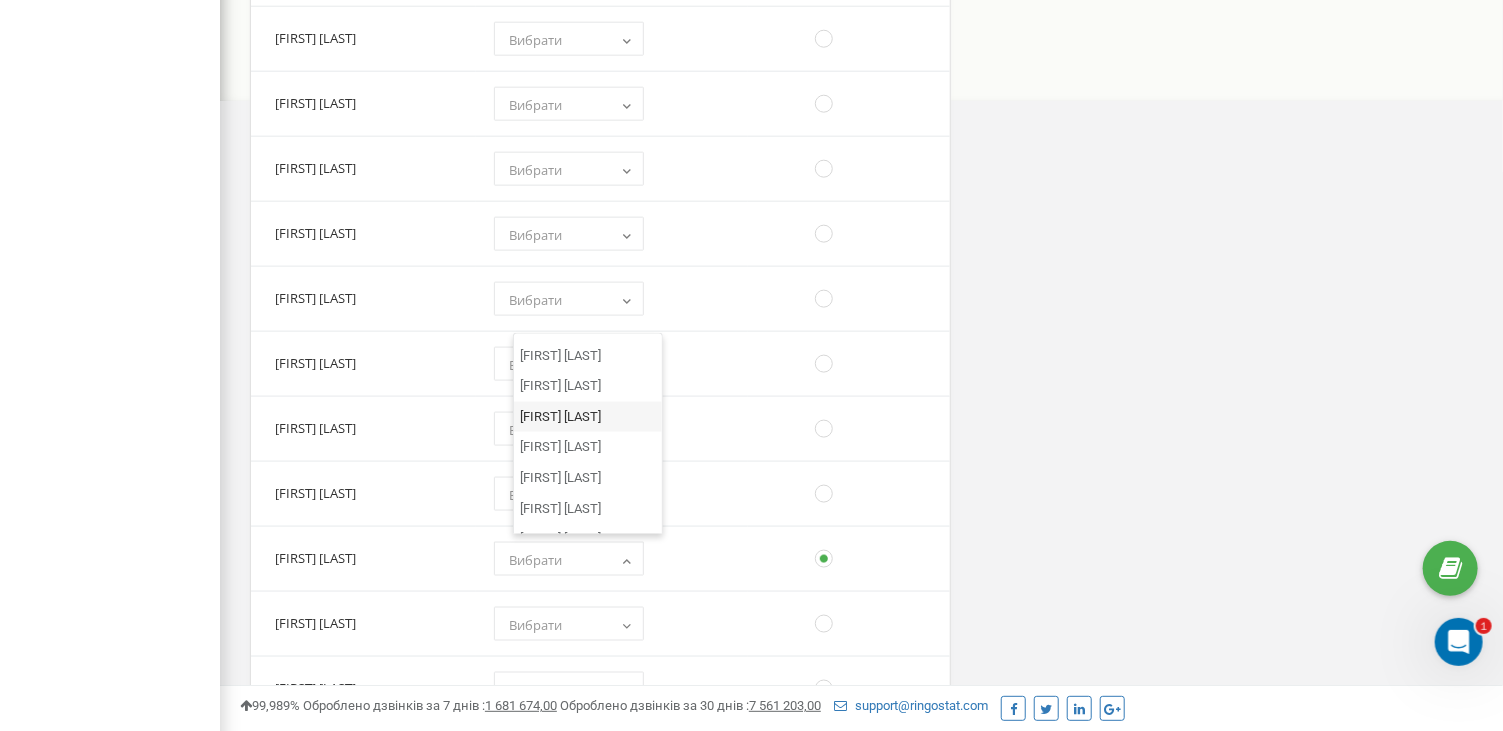 select on "19" 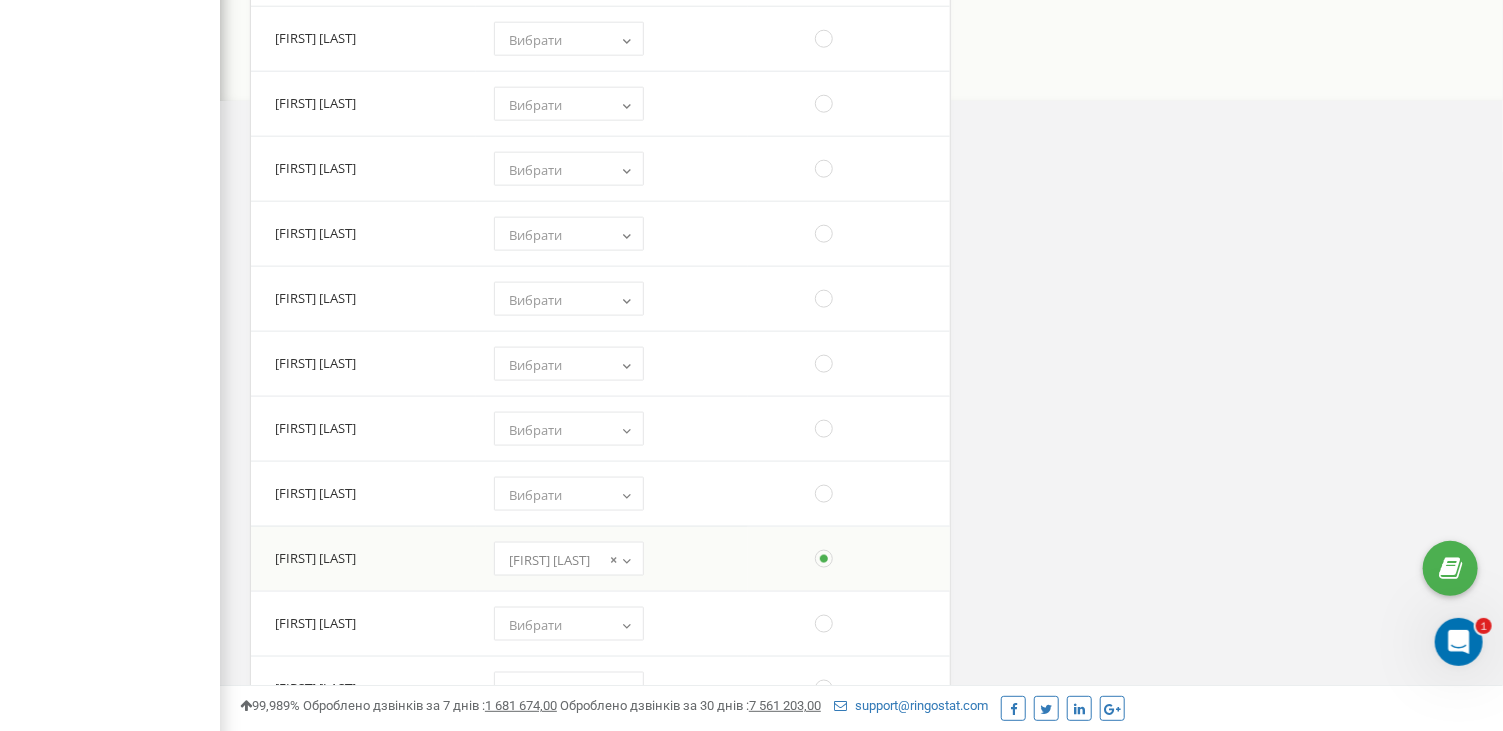 scroll, scrollTop: 1200, scrollLeft: 0, axis: vertical 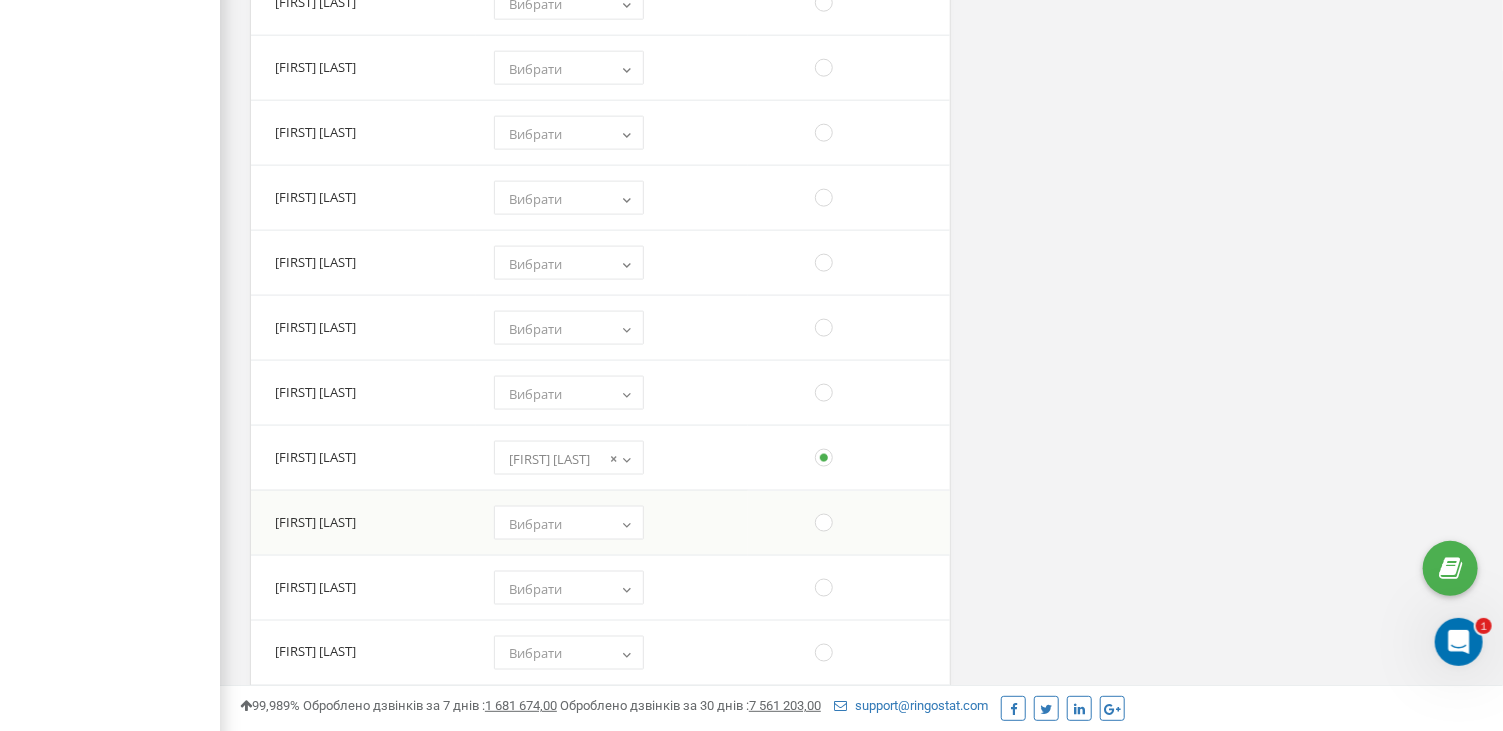 click on "Вибрати" at bounding box center (535, 524) 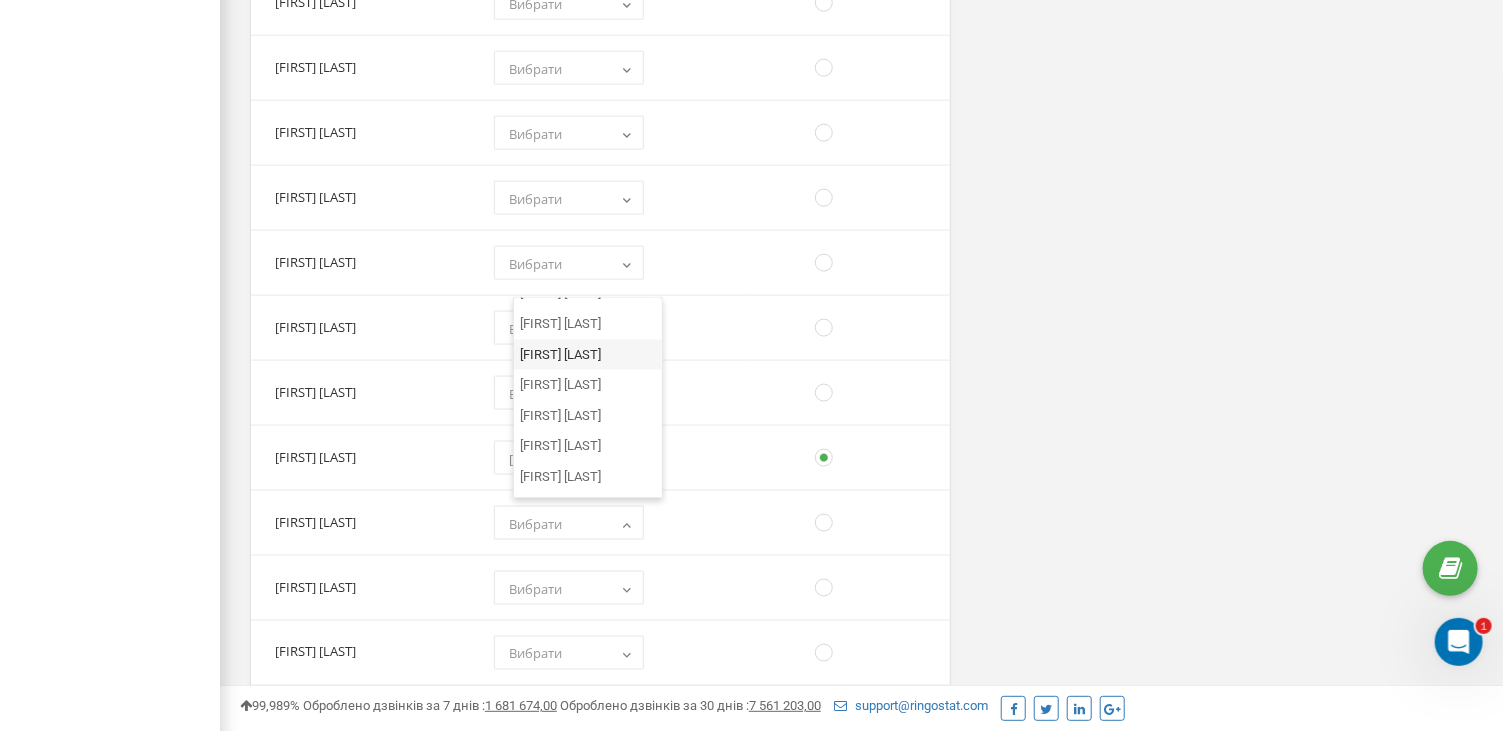 scroll, scrollTop: 699, scrollLeft: 0, axis: vertical 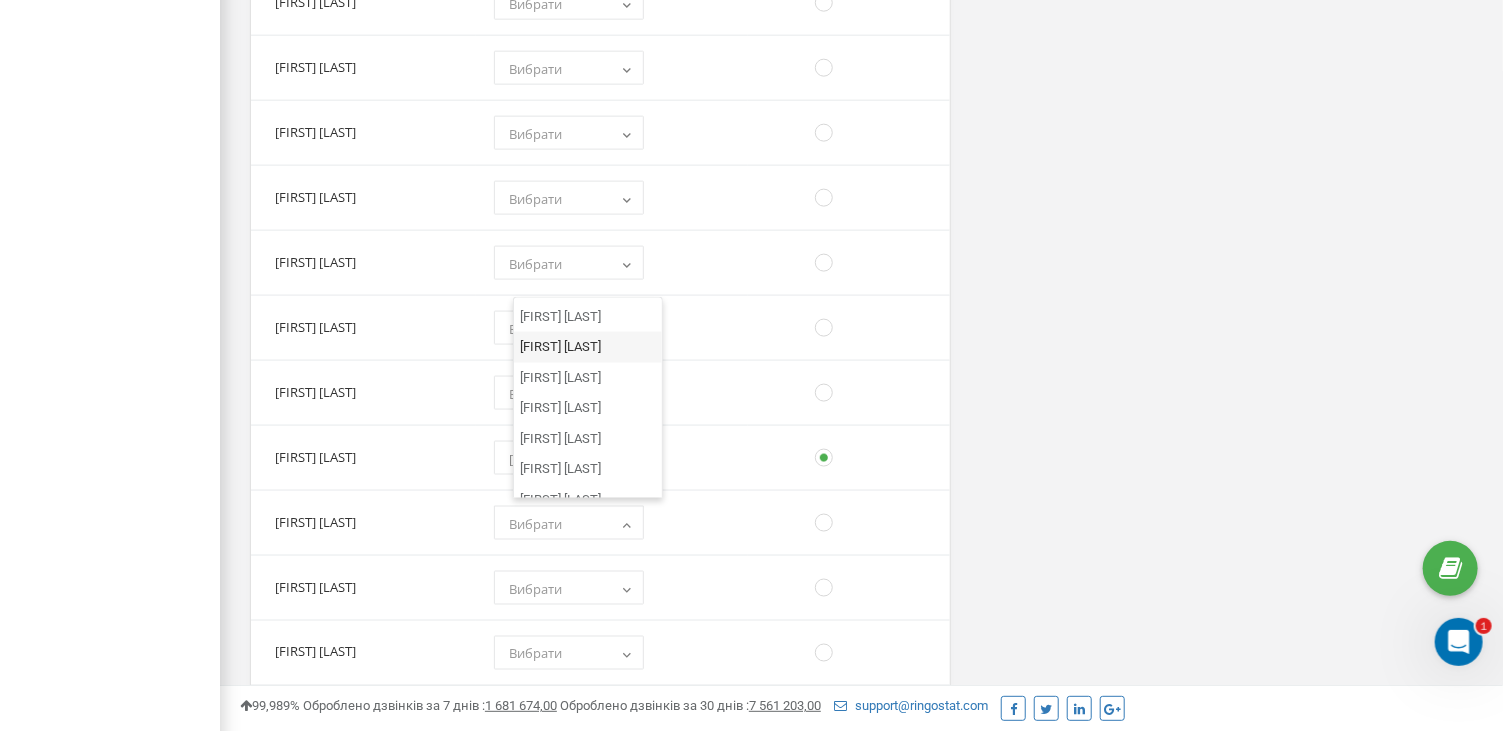 select on "2234" 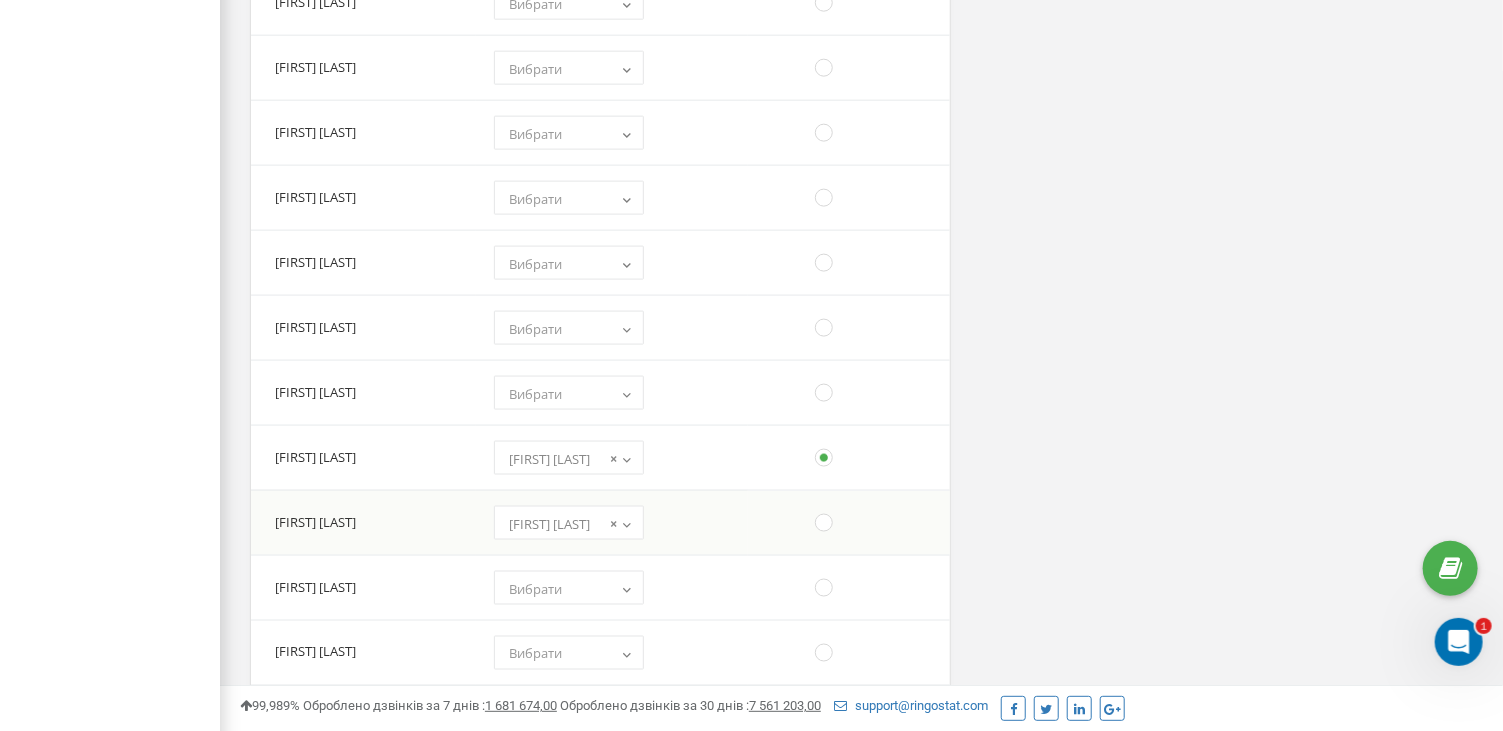 scroll, scrollTop: 1300, scrollLeft: 0, axis: vertical 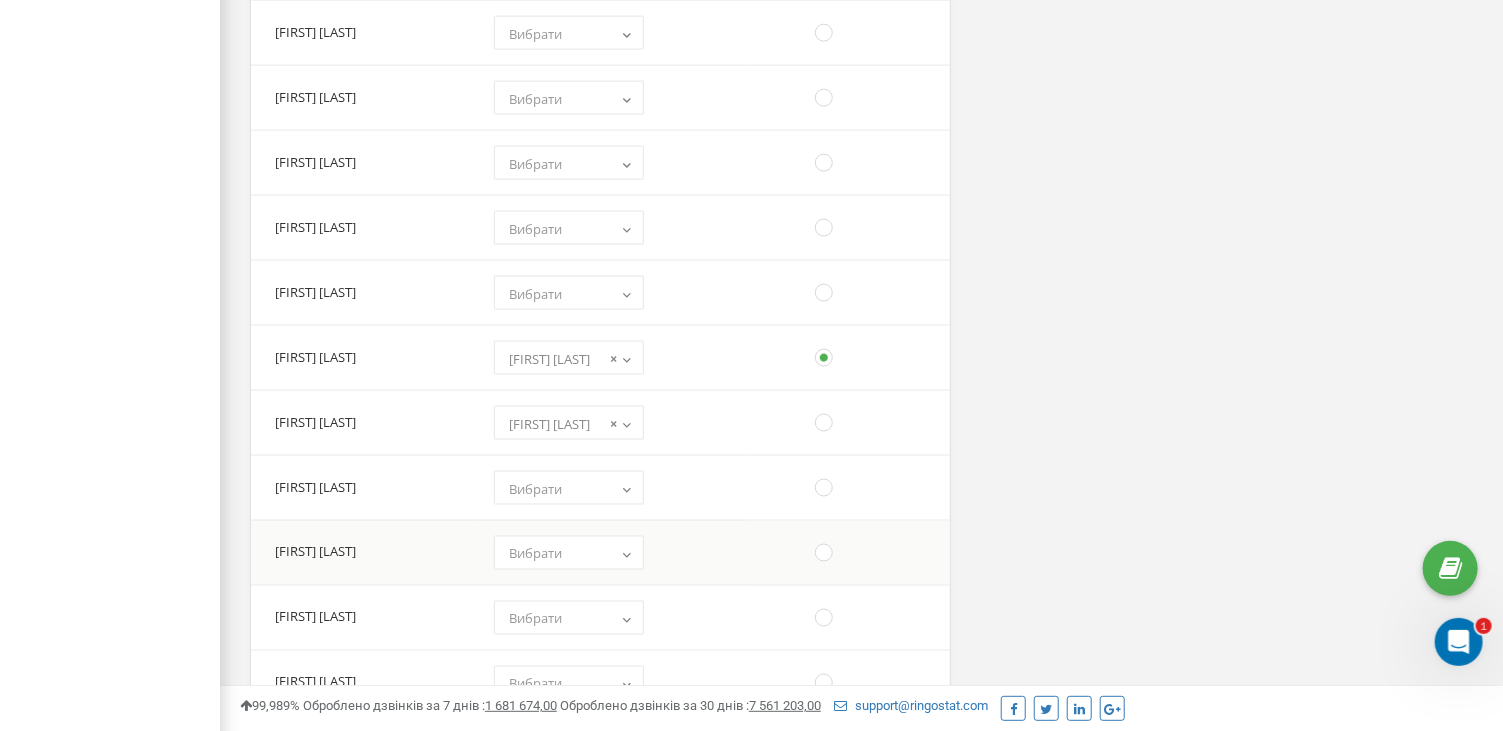 click on "Вибрати" at bounding box center (569, 554) 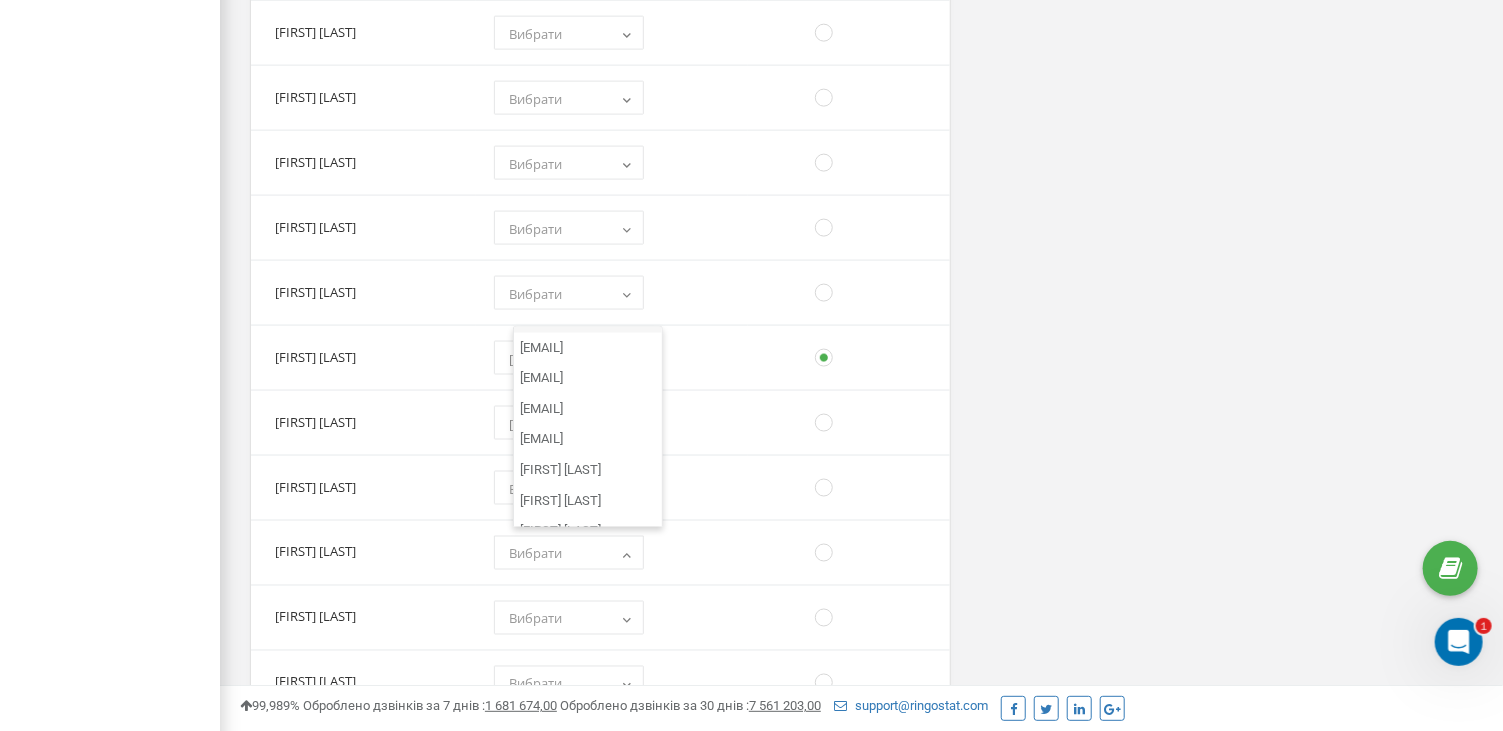 scroll, scrollTop: 1499, scrollLeft: 0, axis: vertical 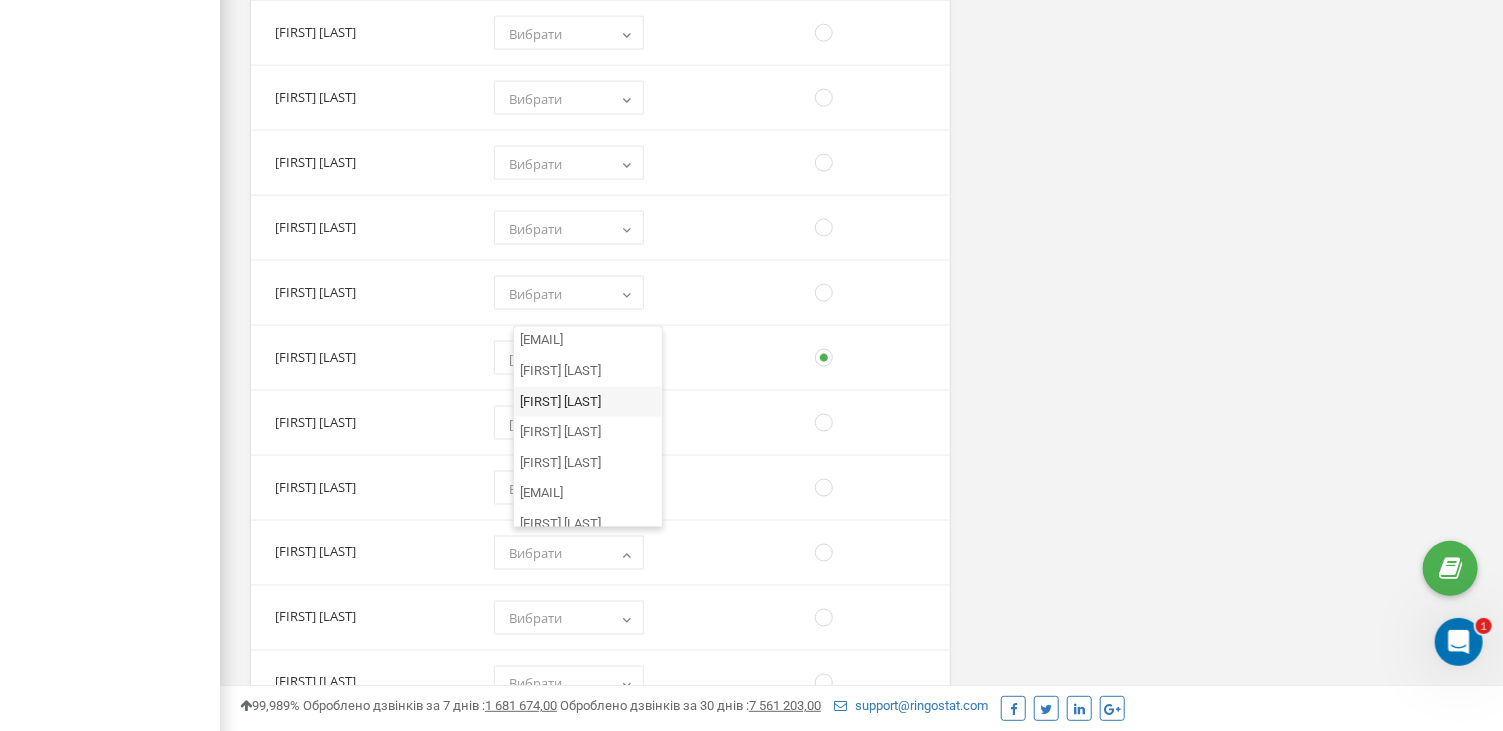select on "[ID]" 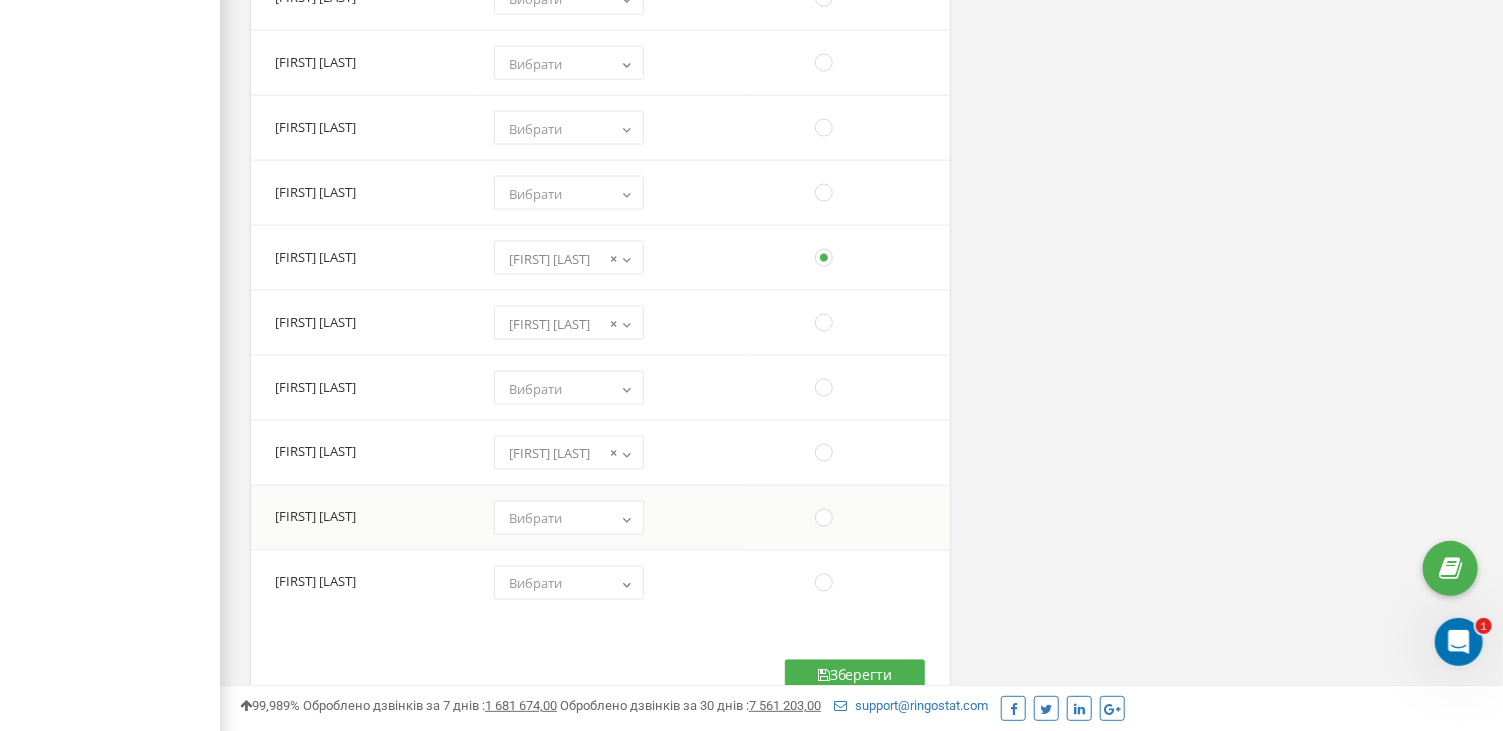 scroll, scrollTop: 1499, scrollLeft: 0, axis: vertical 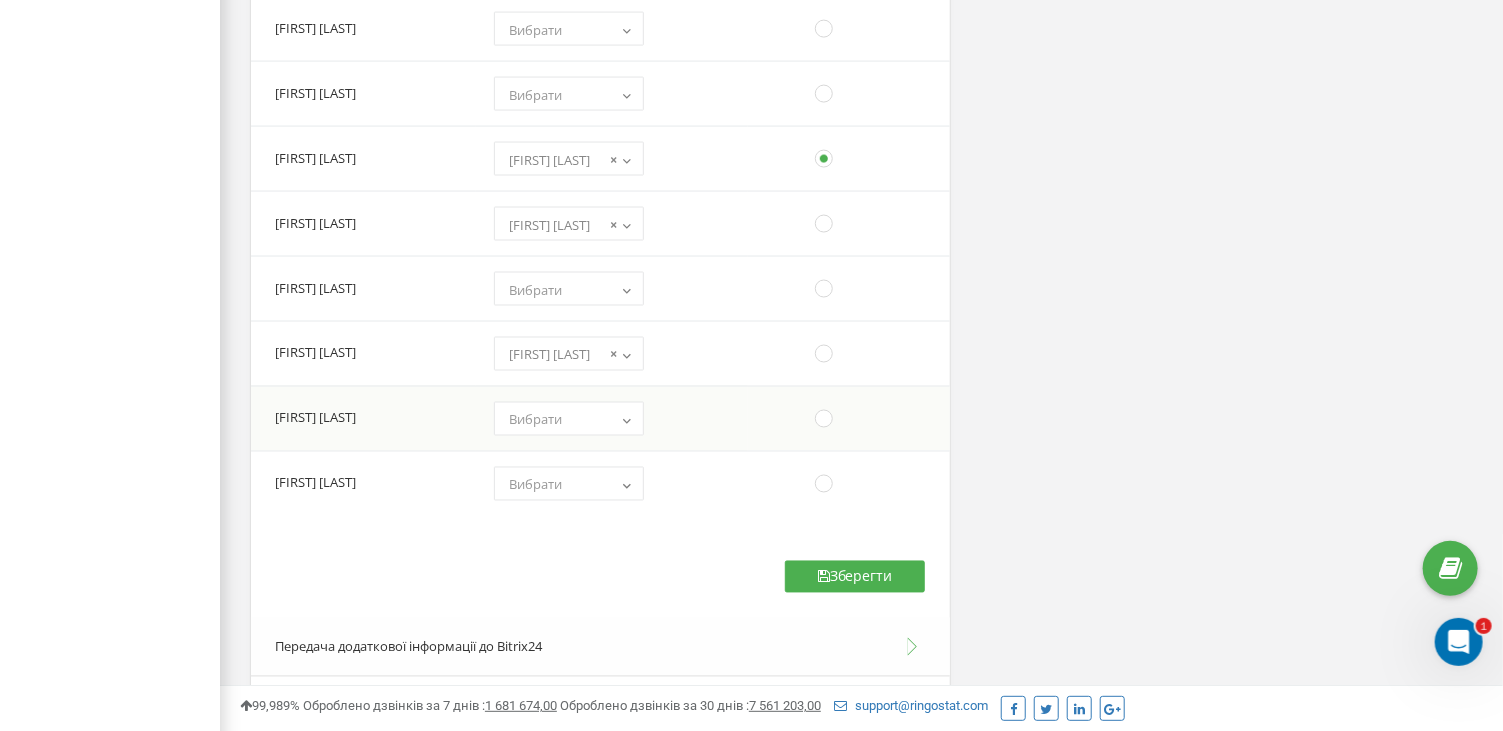 click on "Вибрати" at bounding box center (569, 420) 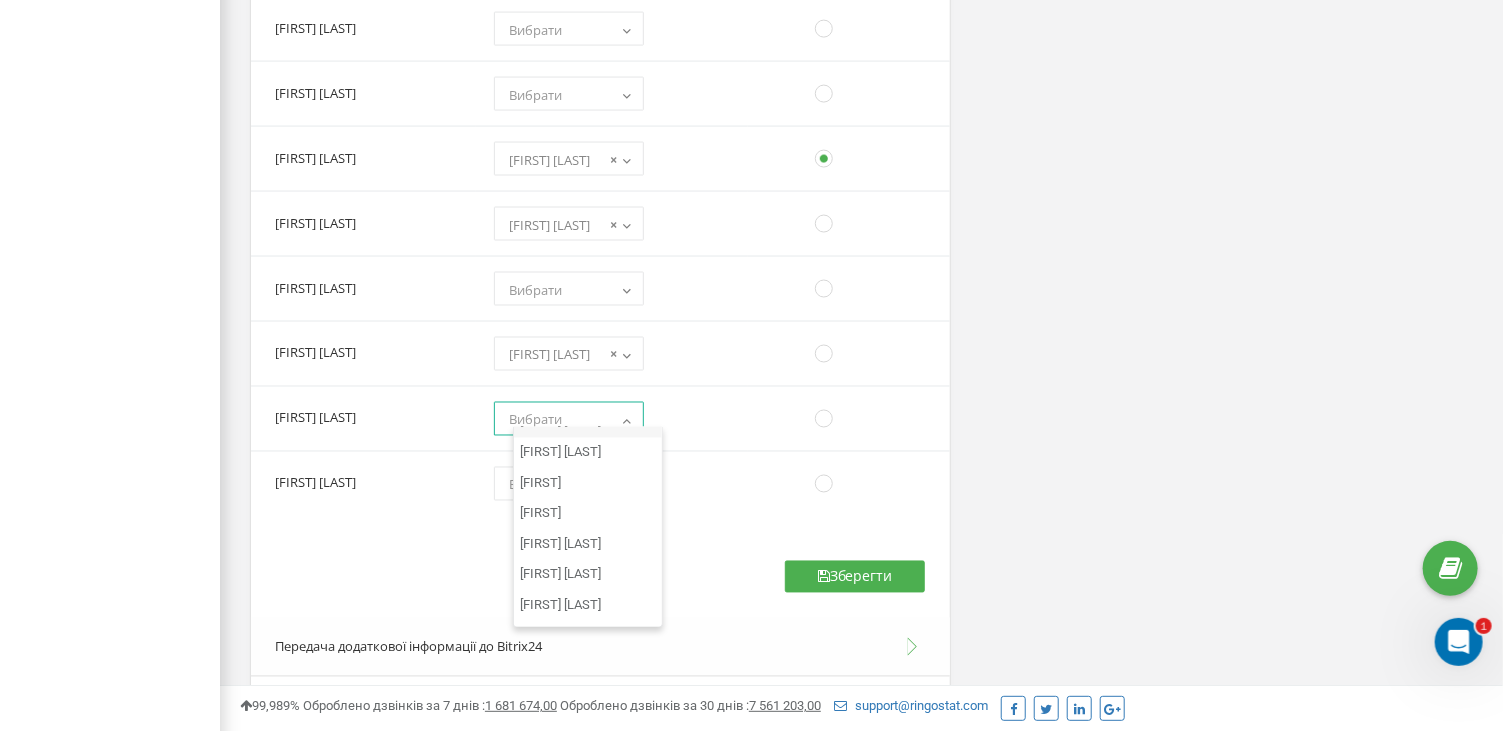 scroll, scrollTop: 1800, scrollLeft: 0, axis: vertical 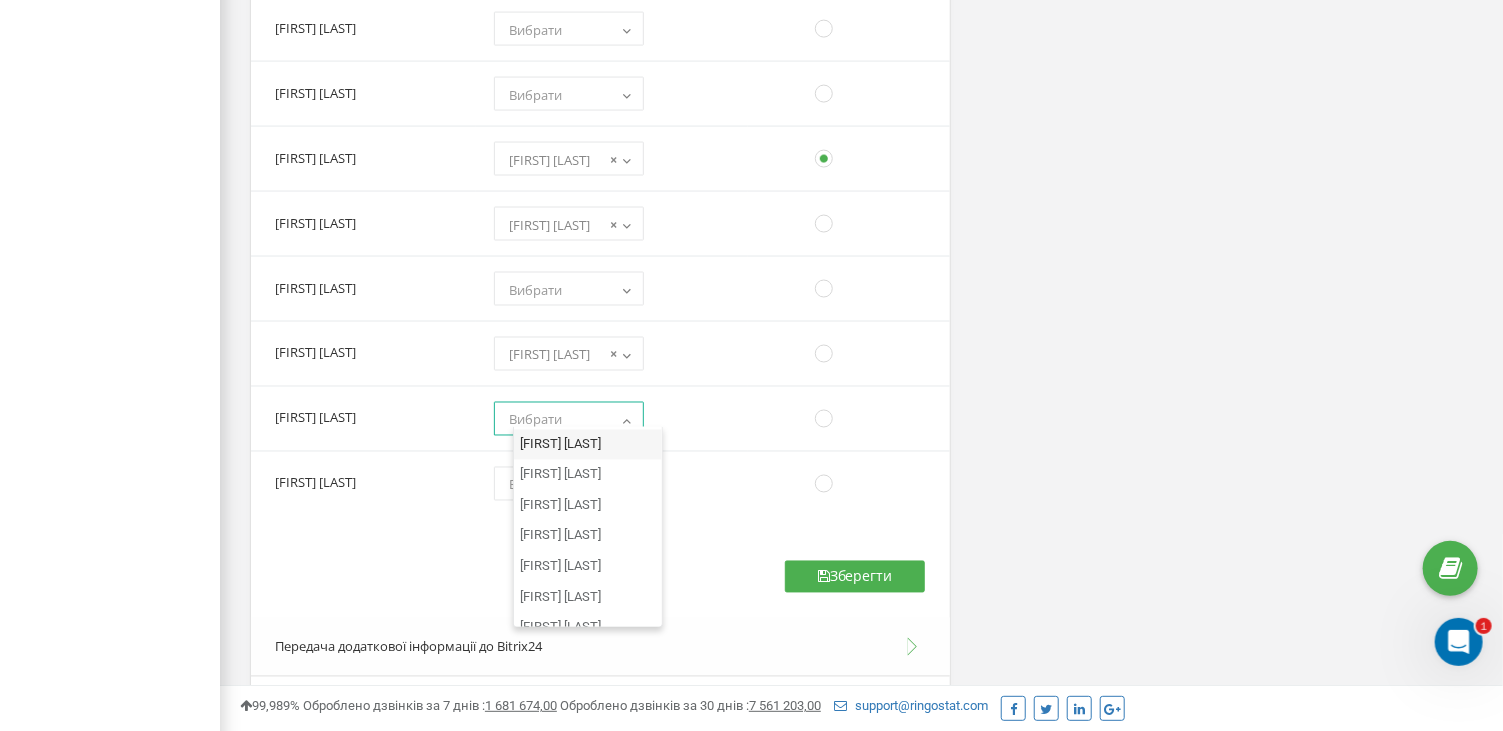 select on "22297" 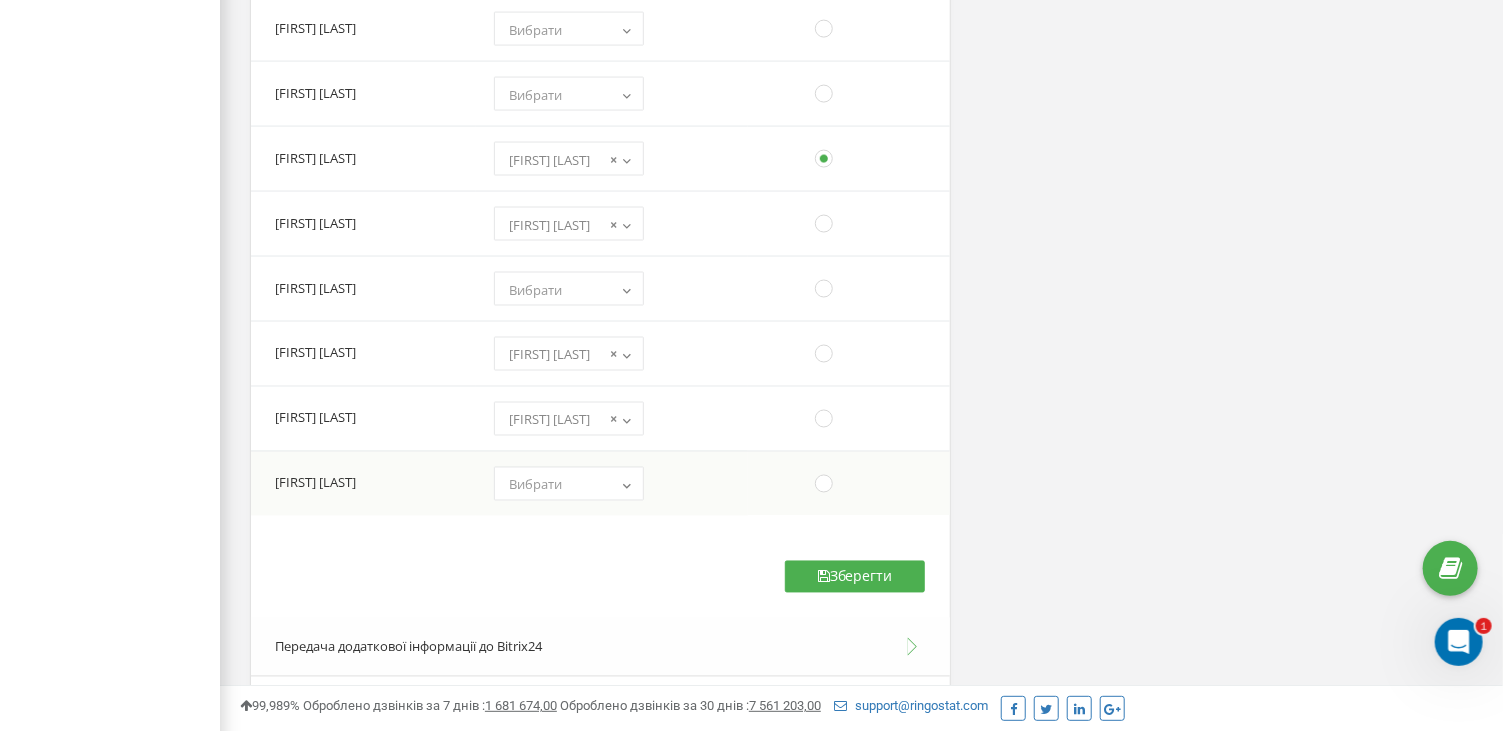 click on "Вибрати" at bounding box center [569, 485] 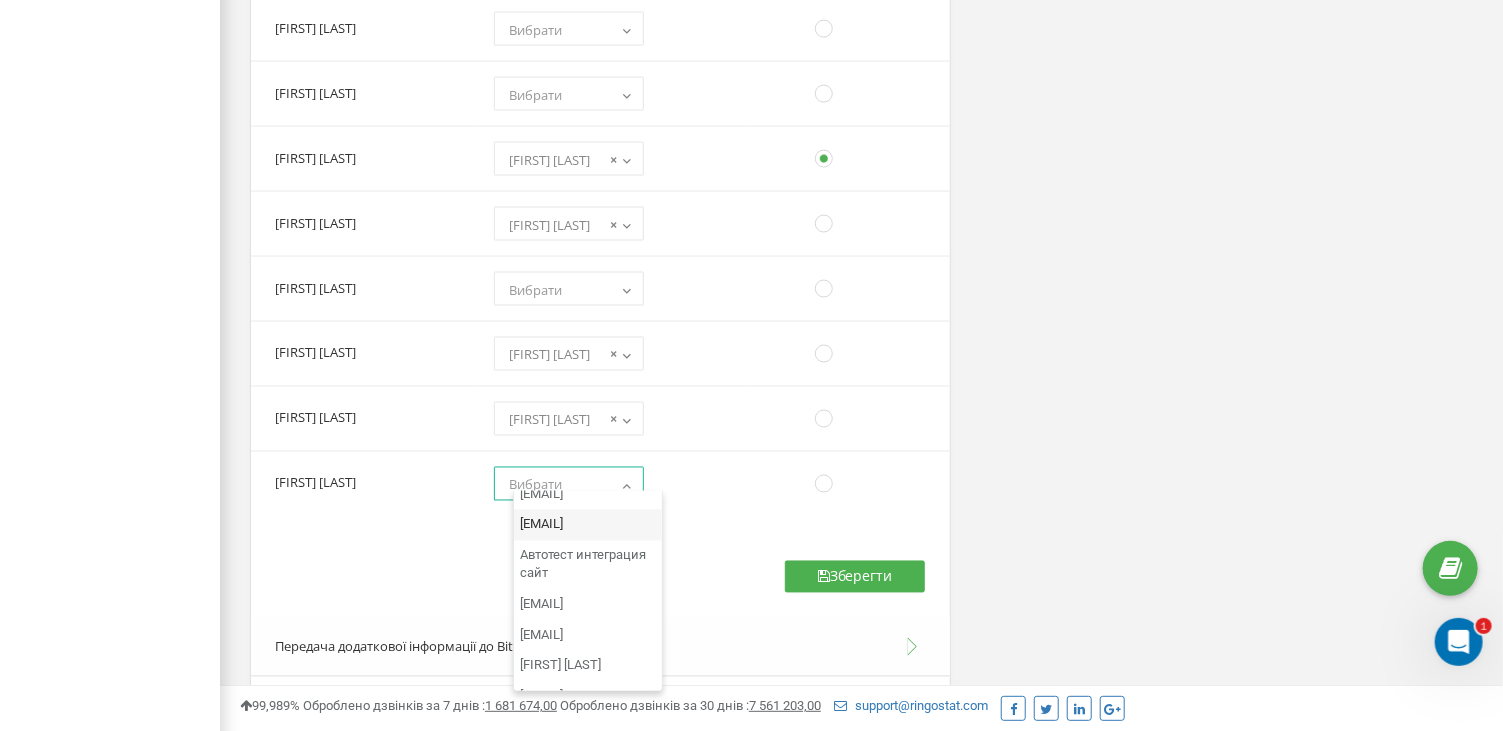 scroll, scrollTop: 1960, scrollLeft: 0, axis: vertical 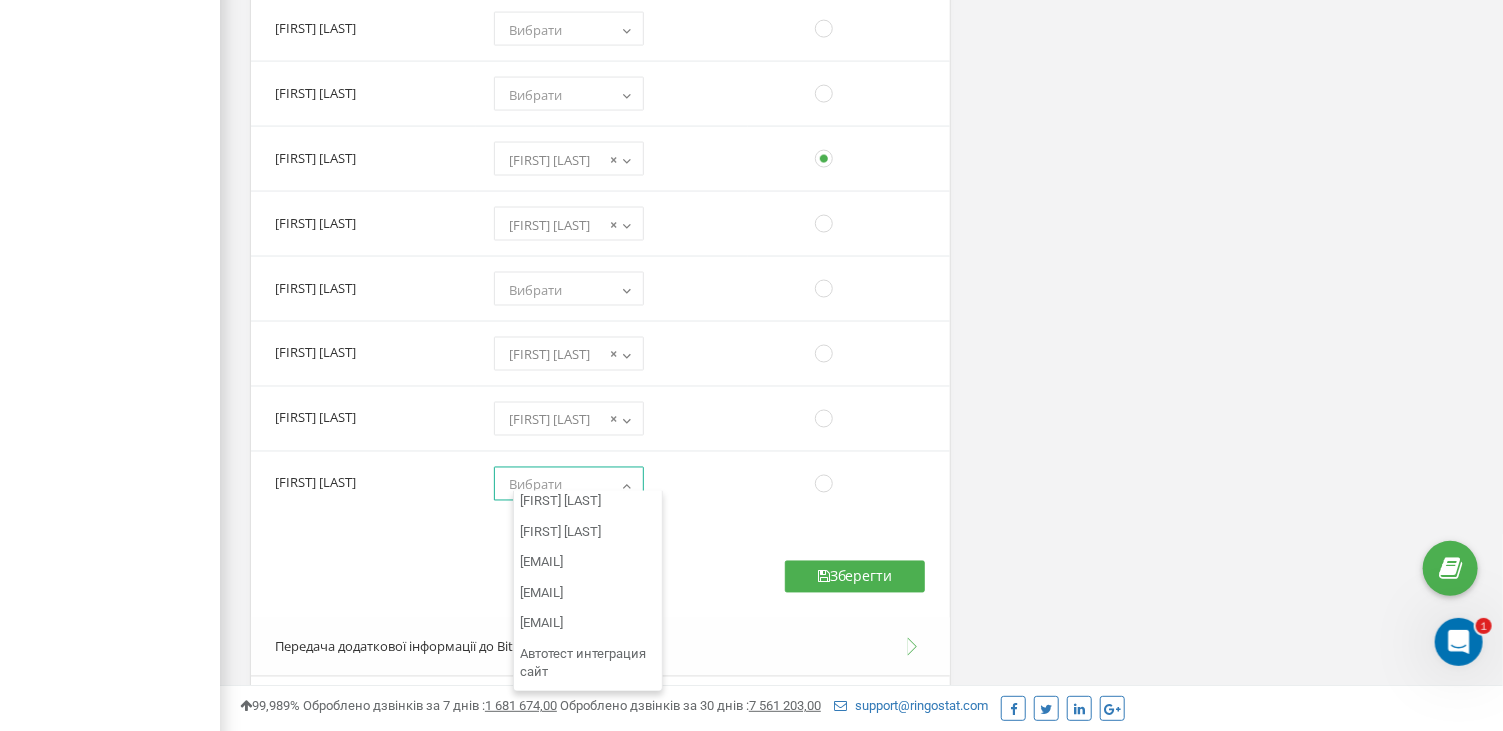 select on "22300" 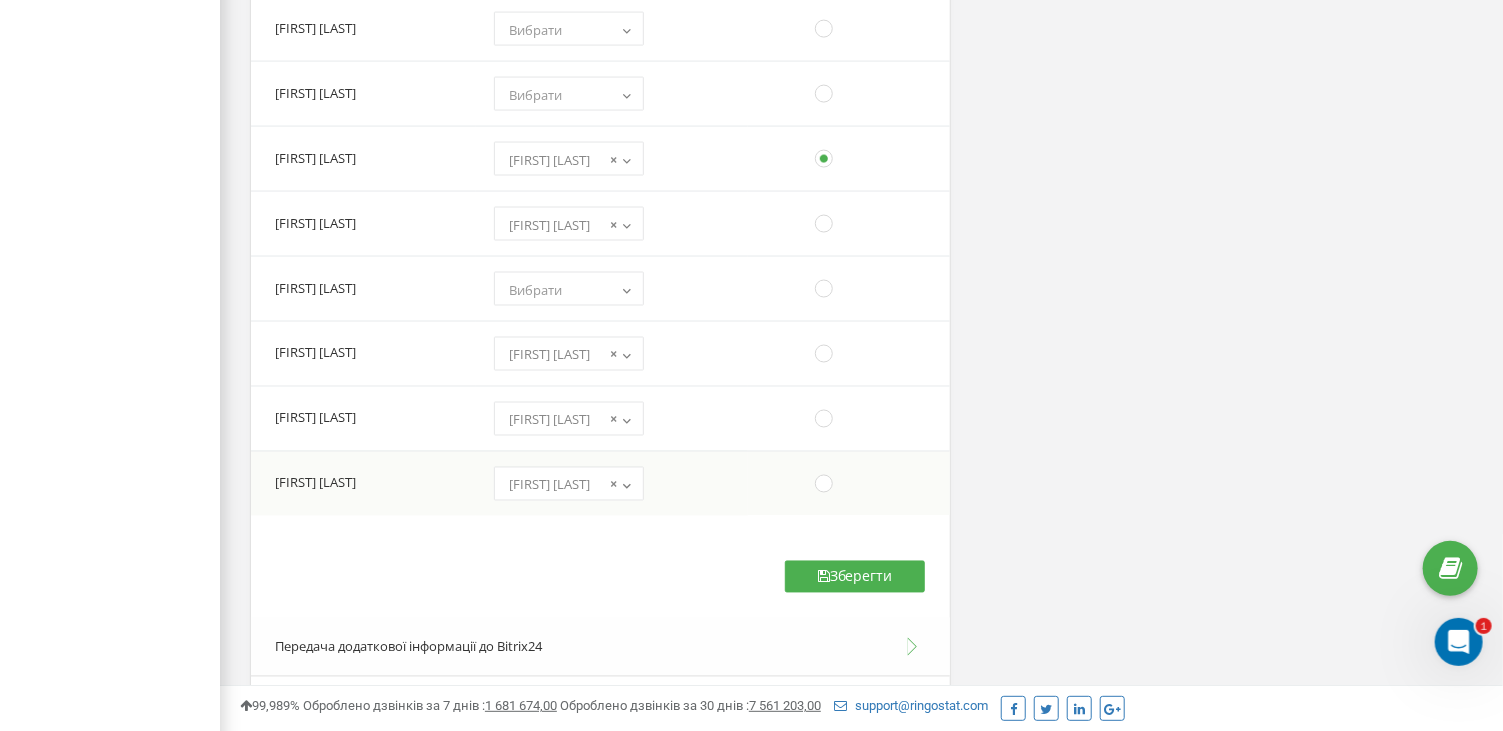 scroll, scrollTop: 1400, scrollLeft: 0, axis: vertical 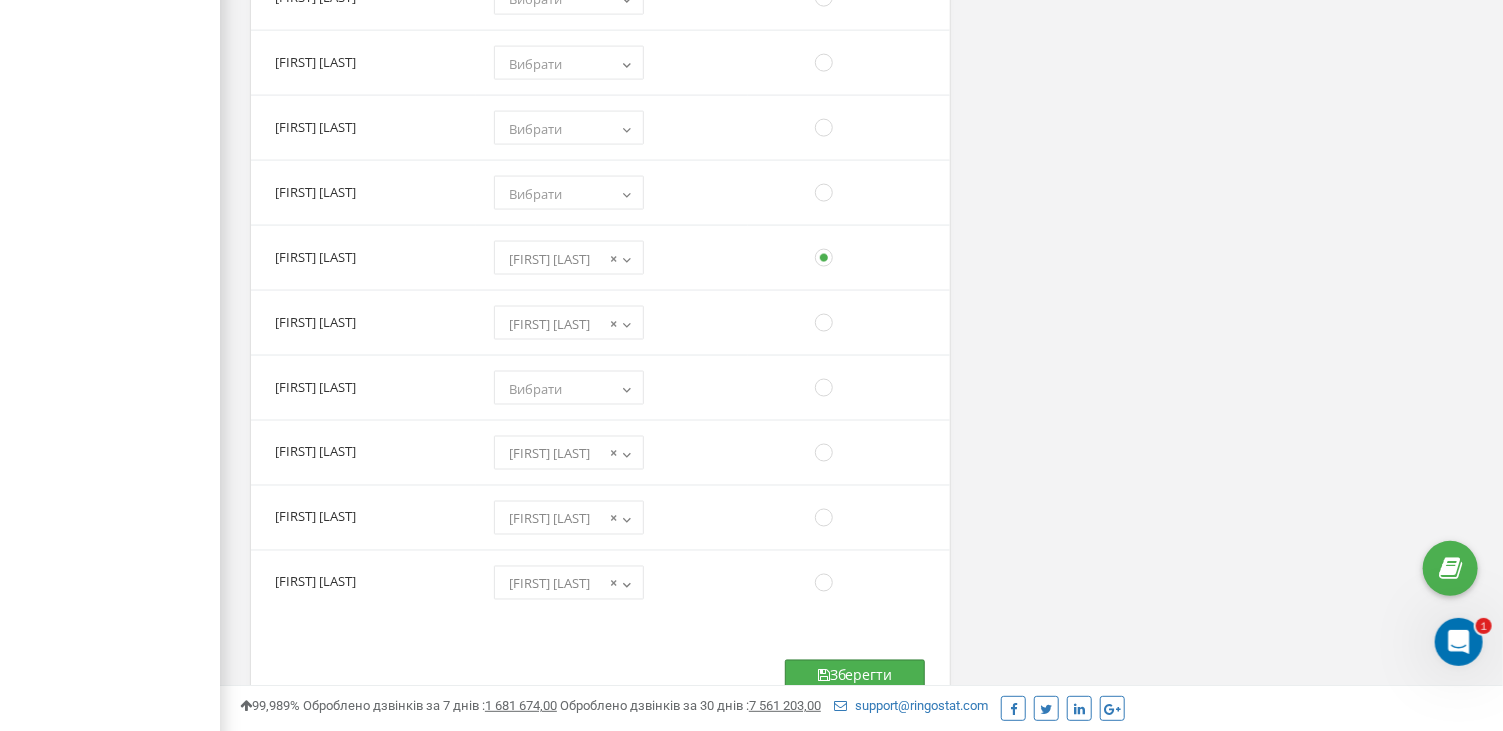 drag, startPoint x: 842, startPoint y: 692, endPoint x: 867, endPoint y: 666, distance: 36.069378 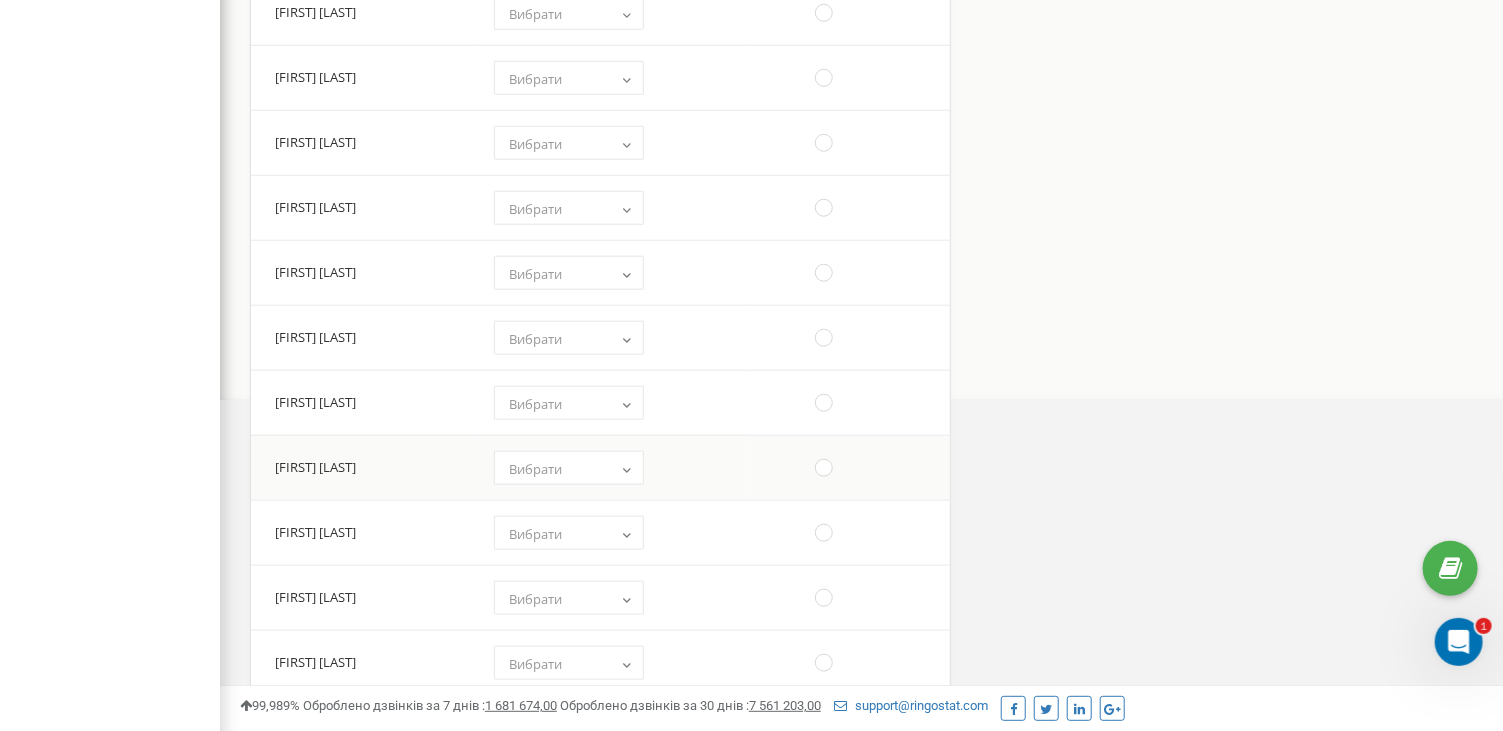 scroll, scrollTop: 699, scrollLeft: 0, axis: vertical 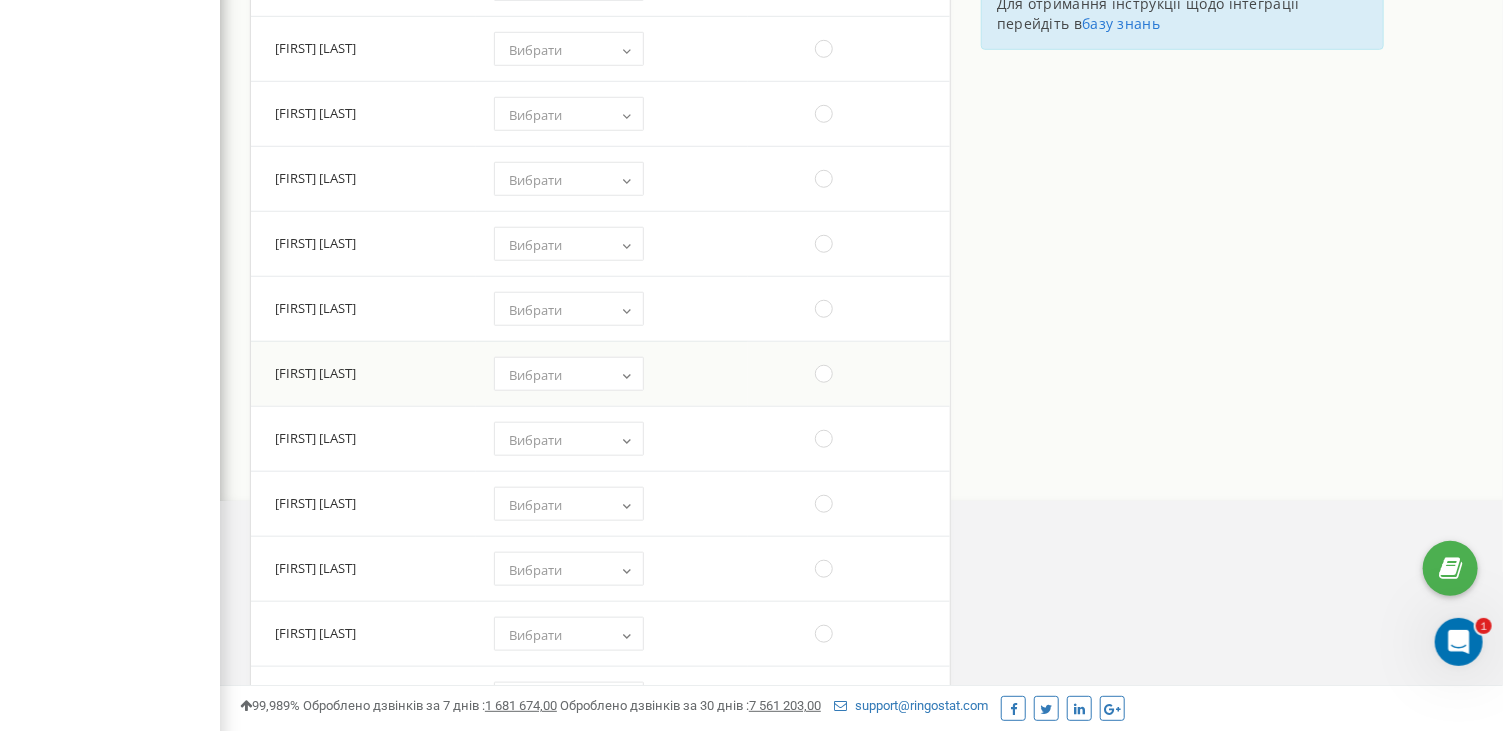 click on "Вибрати" at bounding box center [569, 375] 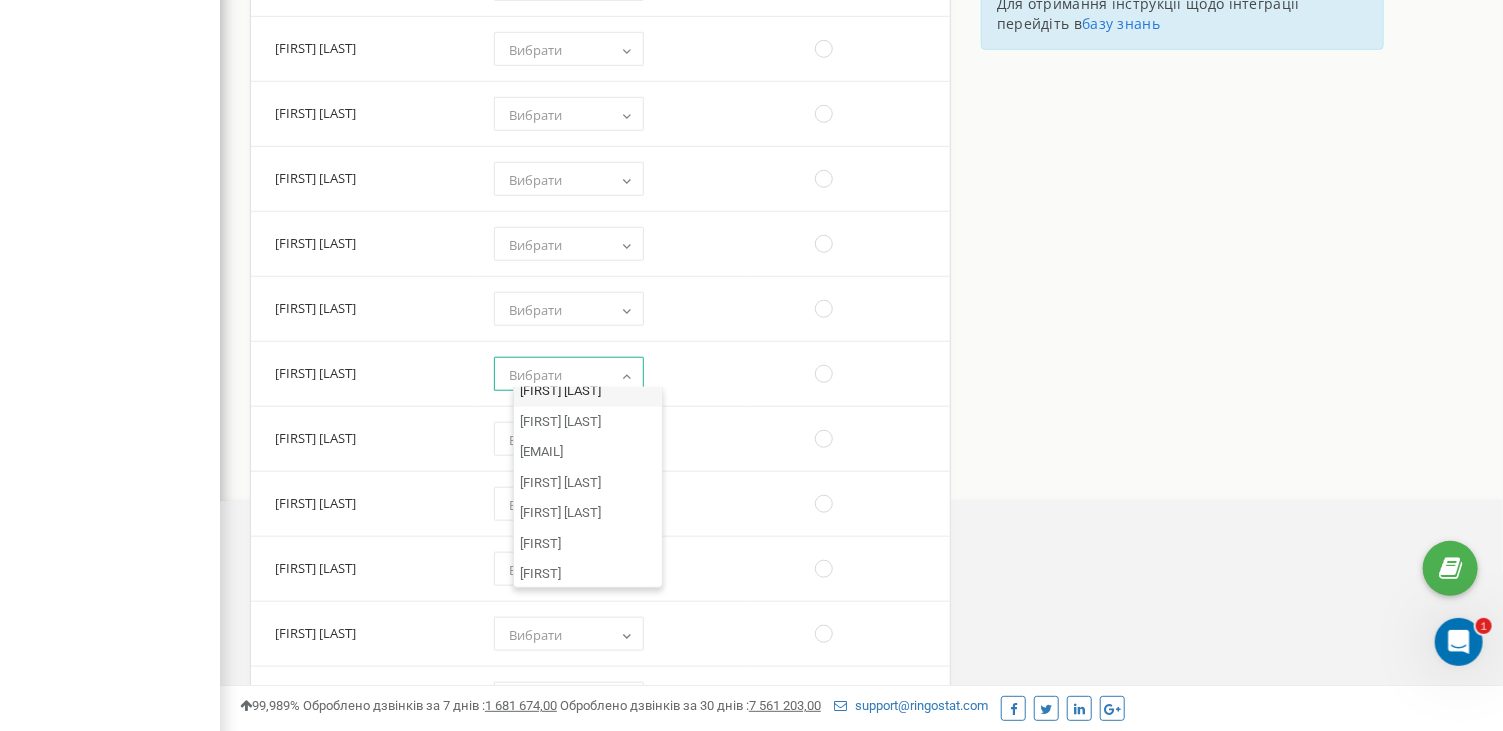 scroll, scrollTop: 1700, scrollLeft: 0, axis: vertical 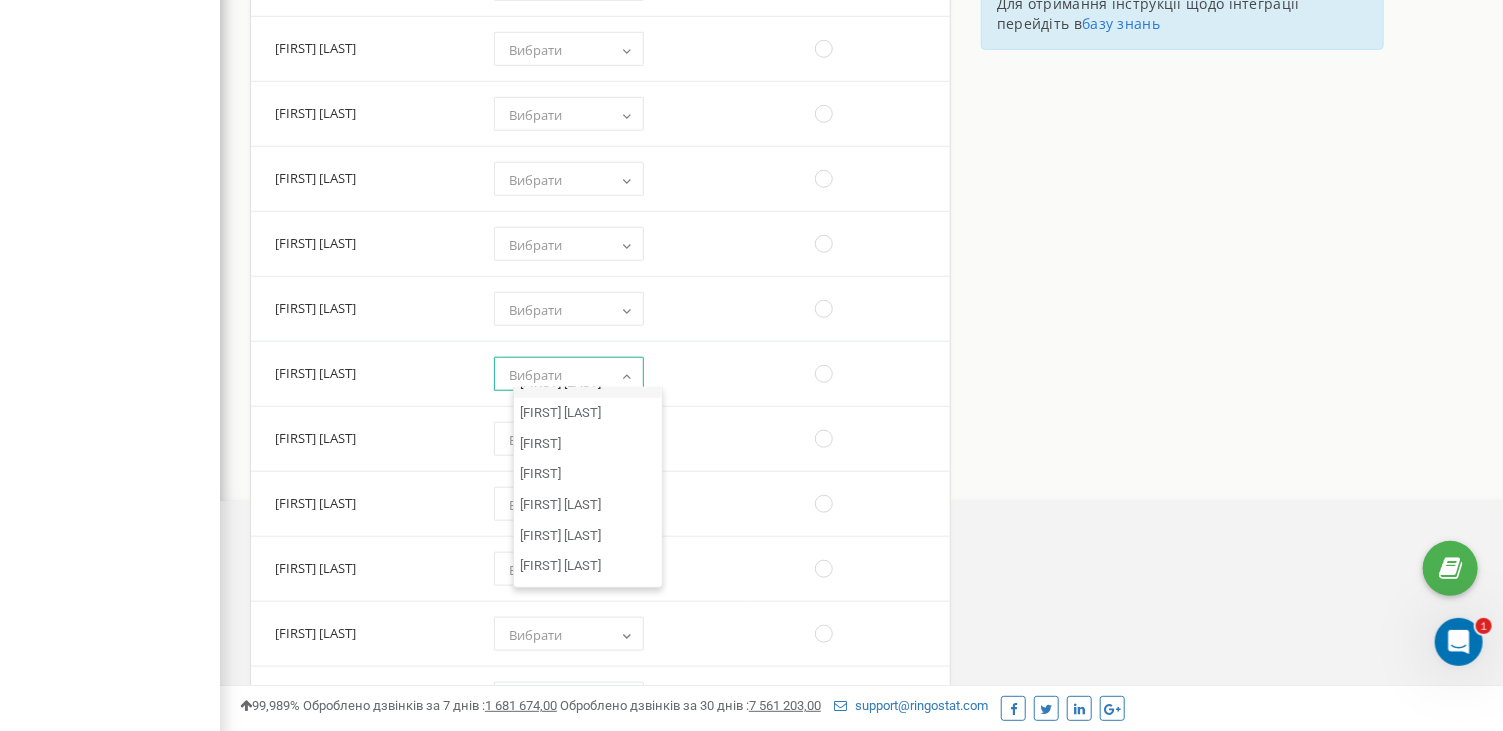 select on "22292" 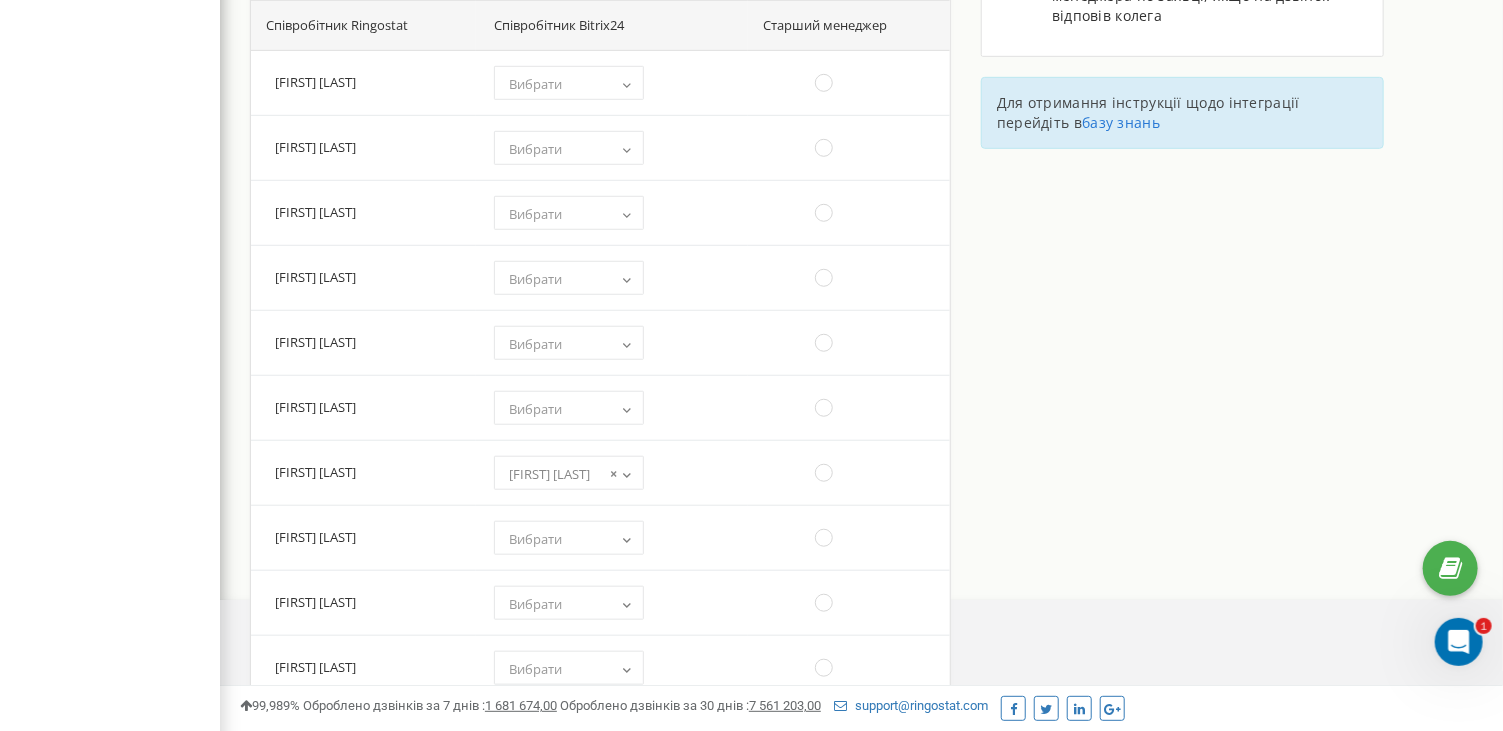 scroll, scrollTop: 500, scrollLeft: 0, axis: vertical 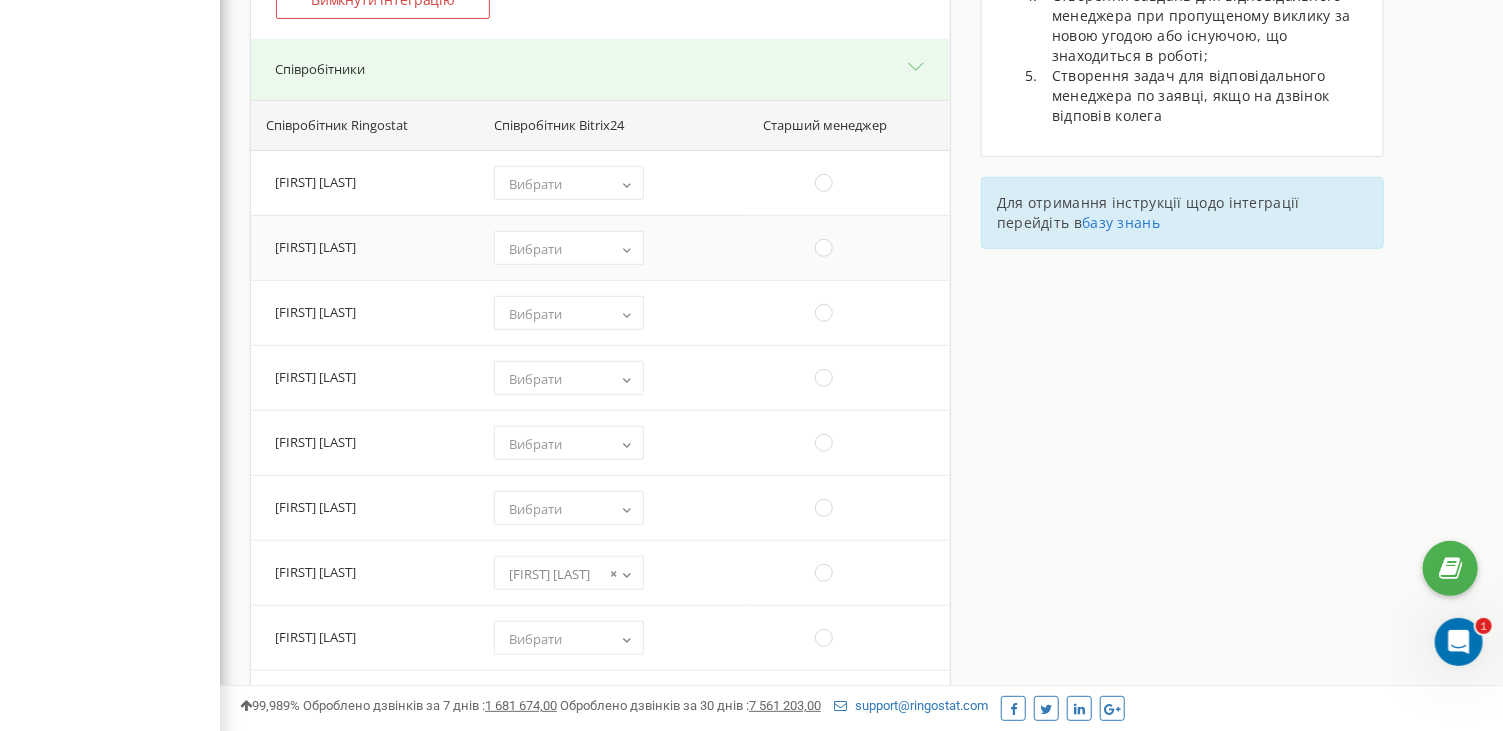 click on "Вибрати" at bounding box center (569, 249) 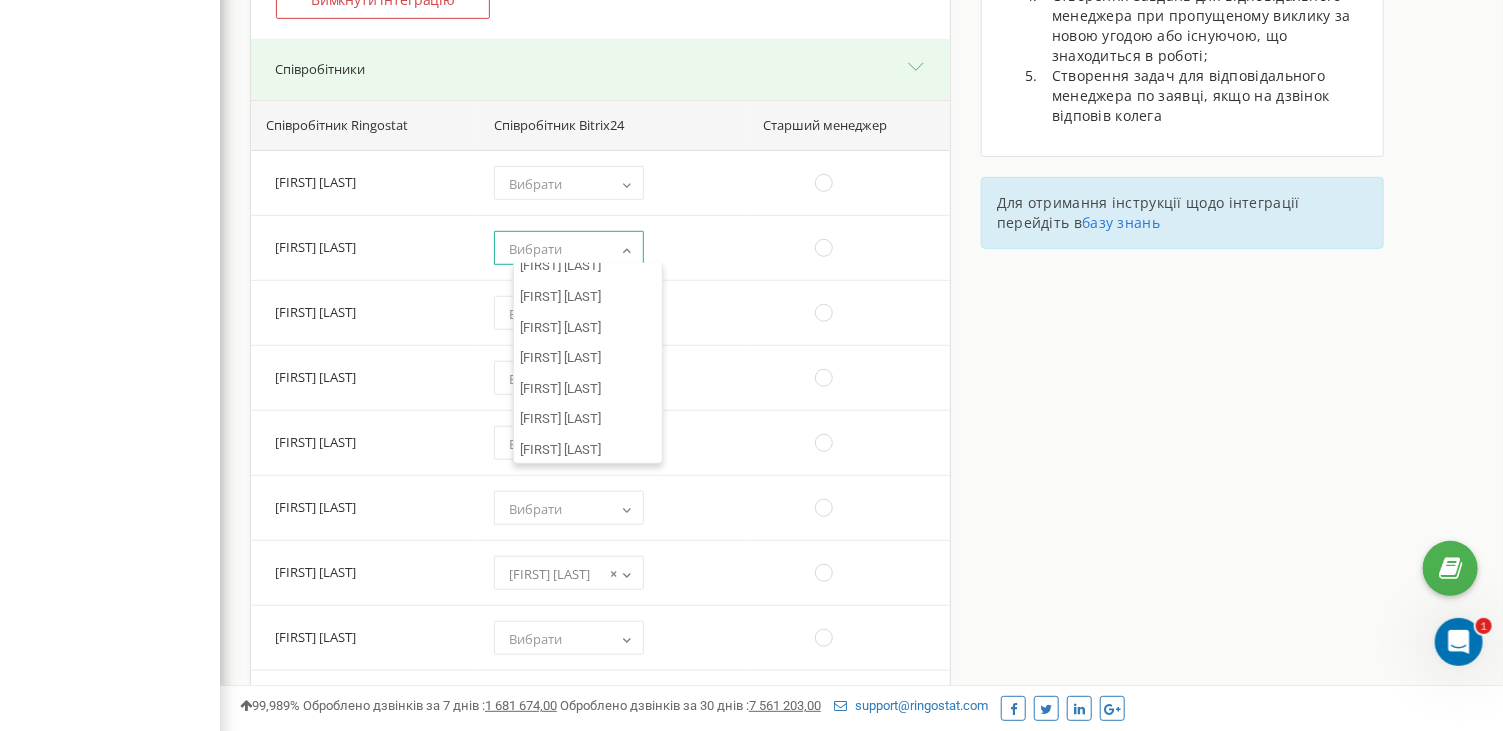 scroll, scrollTop: 328, scrollLeft: 0, axis: vertical 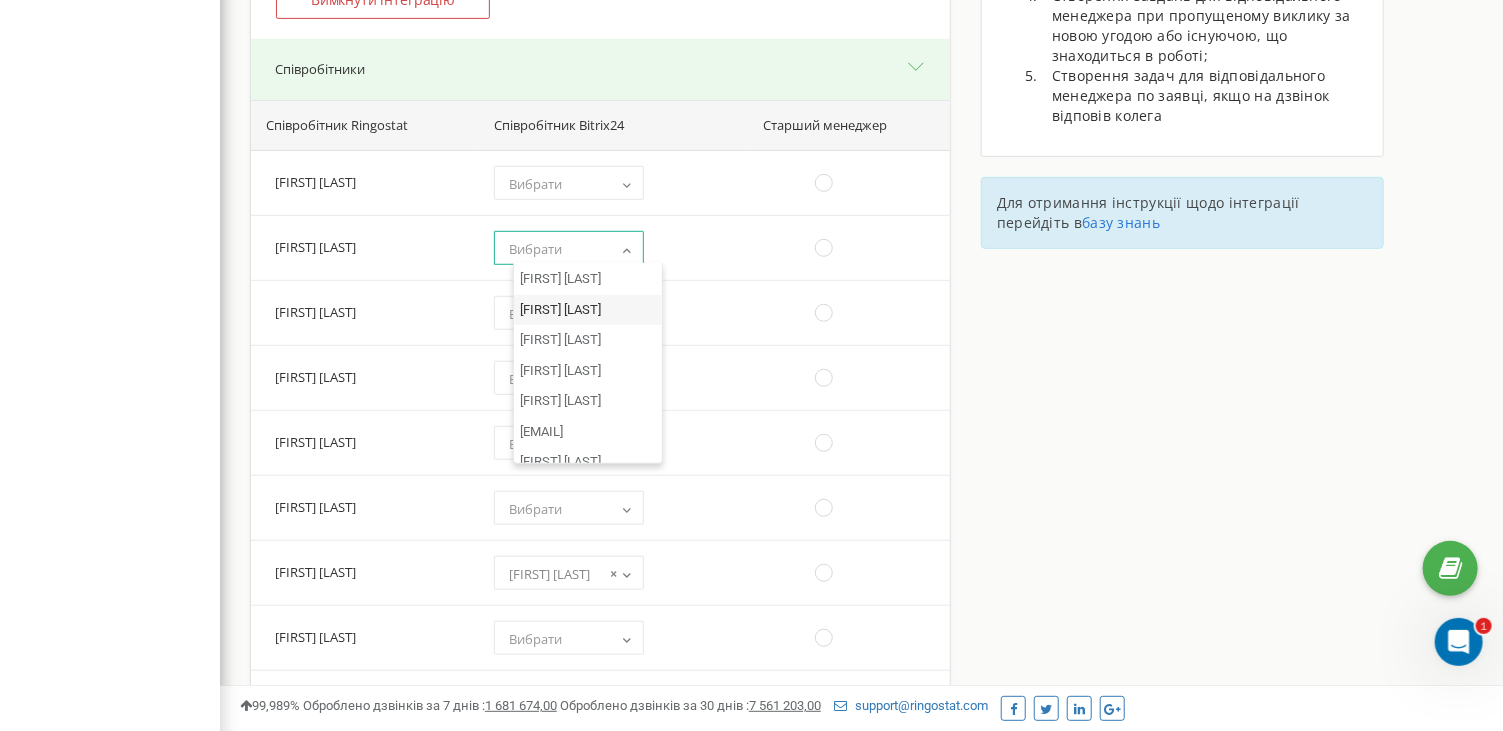 click on "[EMAIL]" at bounding box center (861, 686) 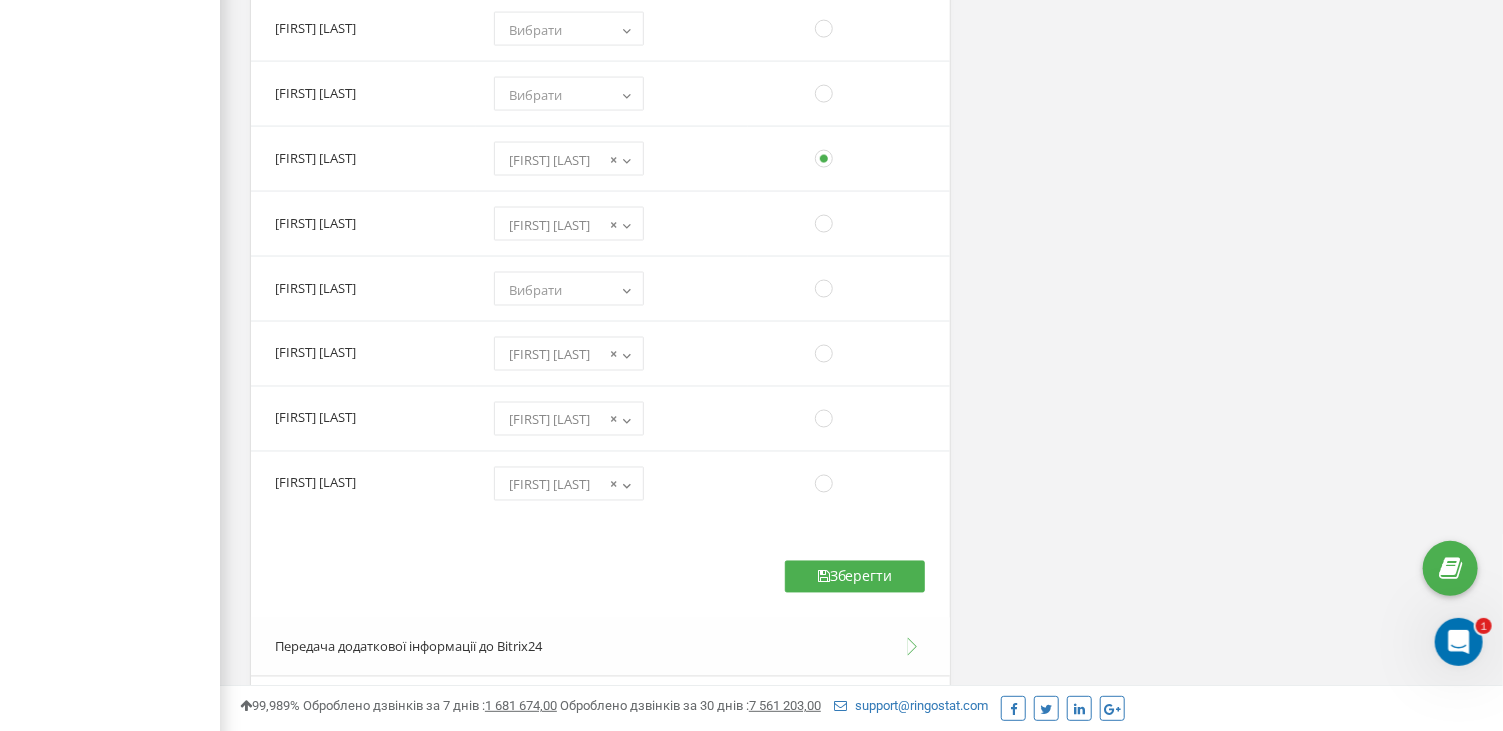 scroll, scrollTop: 1600, scrollLeft: 0, axis: vertical 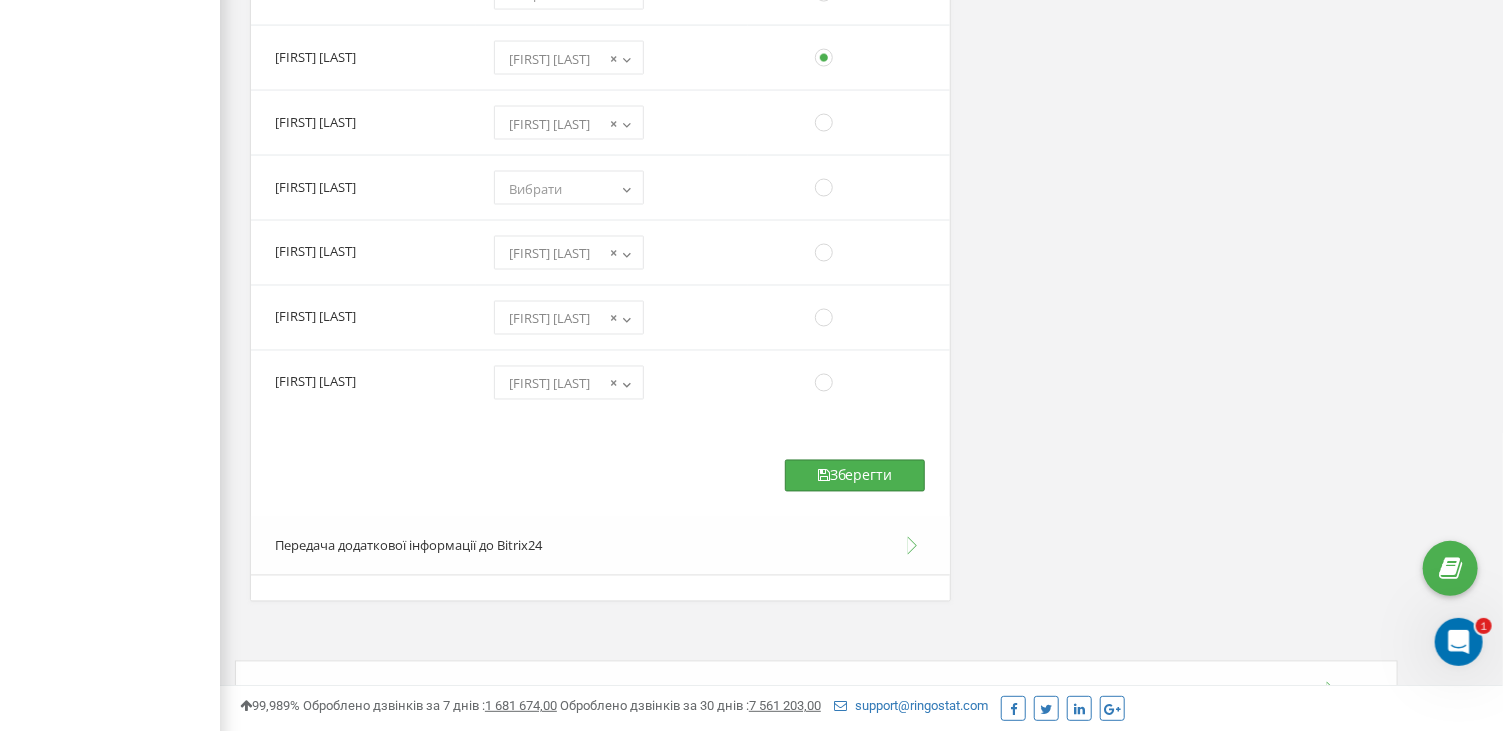 click on "Зберегти" at bounding box center (855, 476) 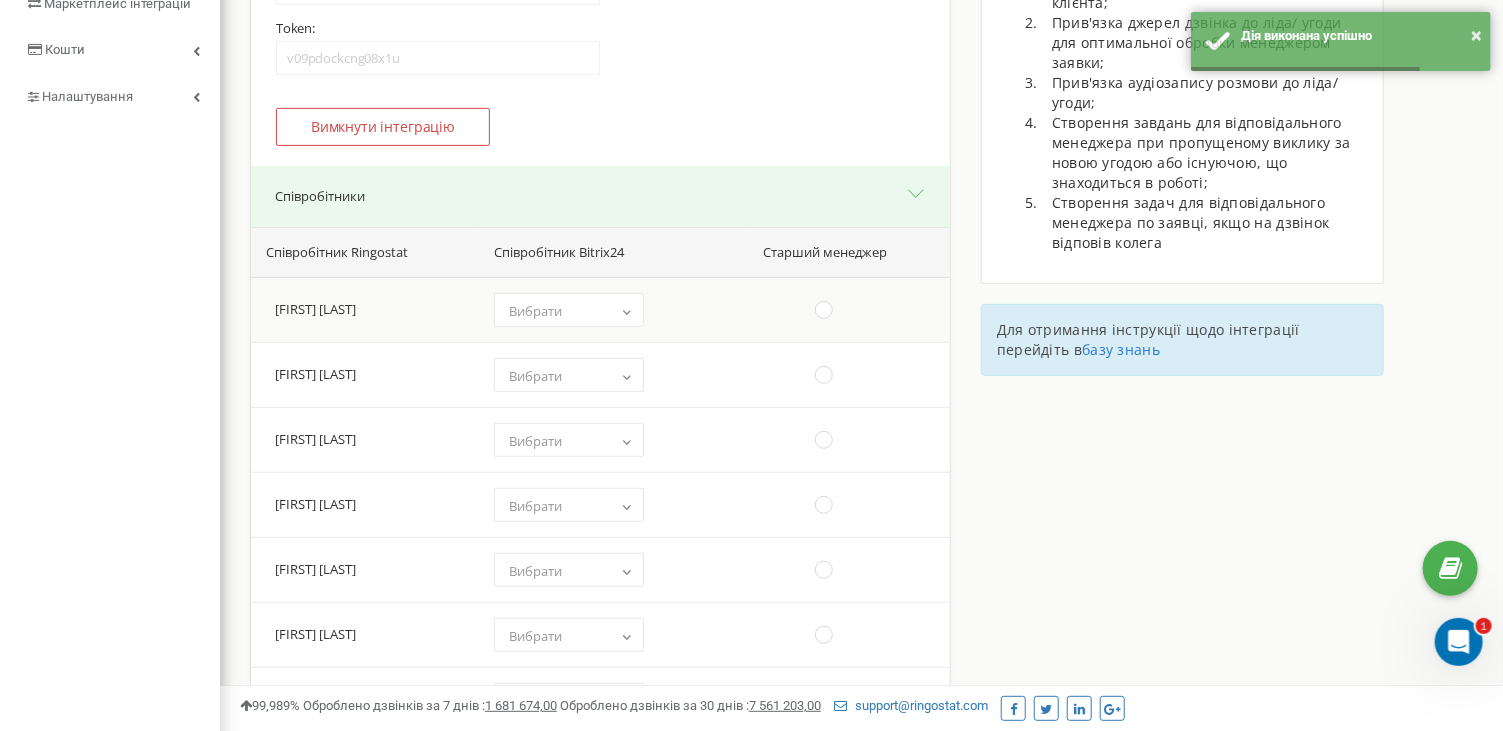 scroll, scrollTop: 0, scrollLeft: 0, axis: both 